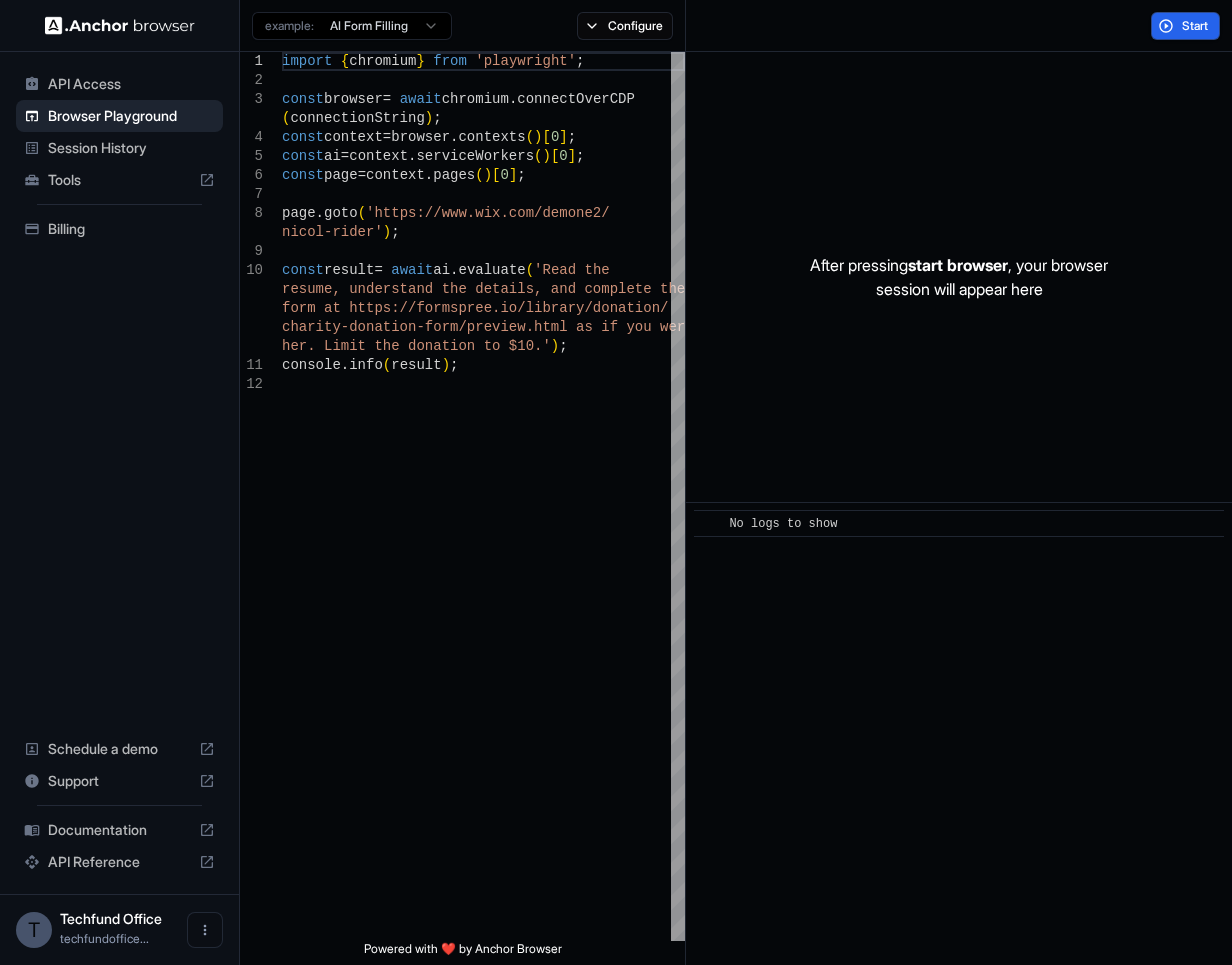 scroll, scrollTop: 0, scrollLeft: 0, axis: both 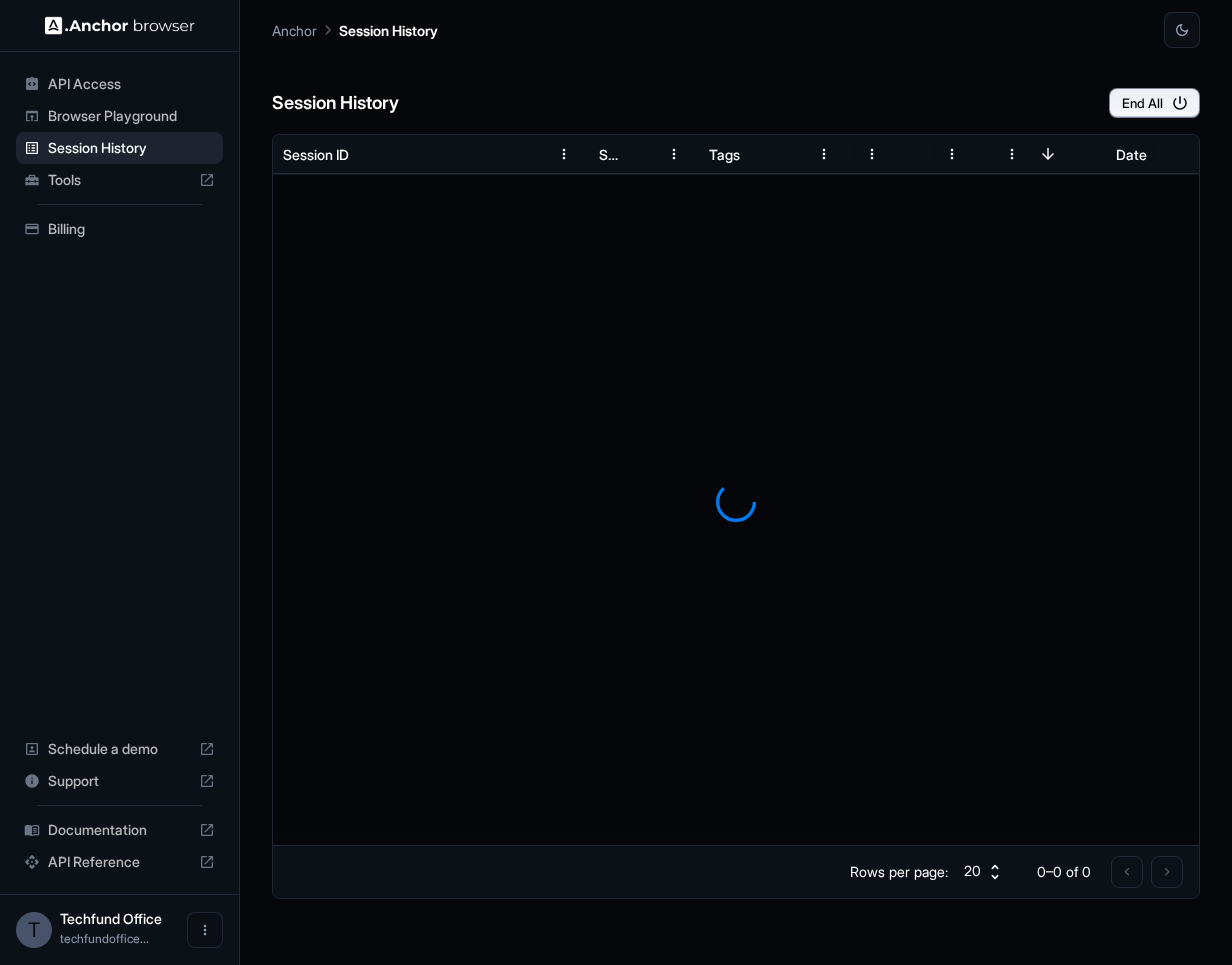 click on "Tools" at bounding box center (119, 180) 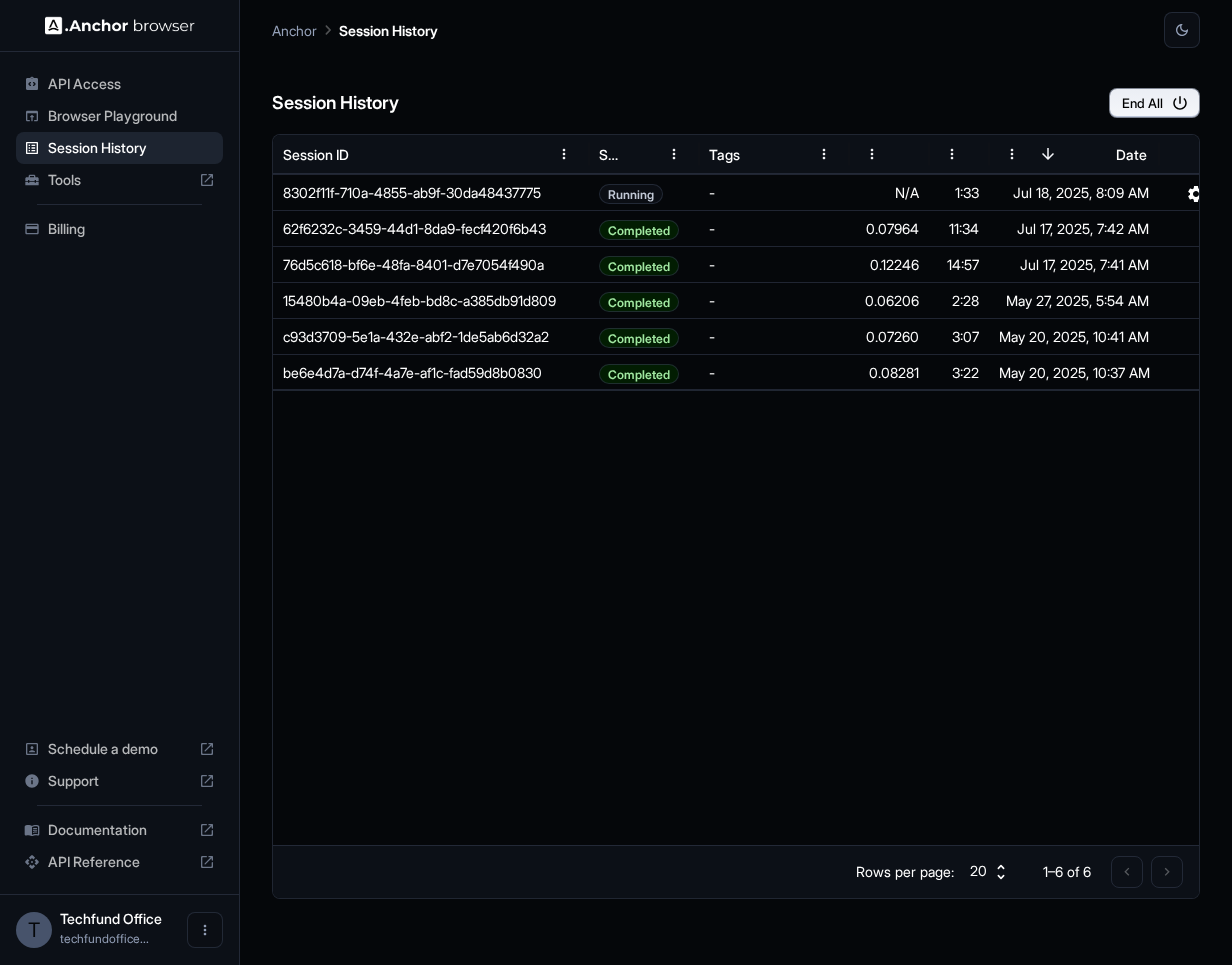 click on "API Access" at bounding box center (131, 84) 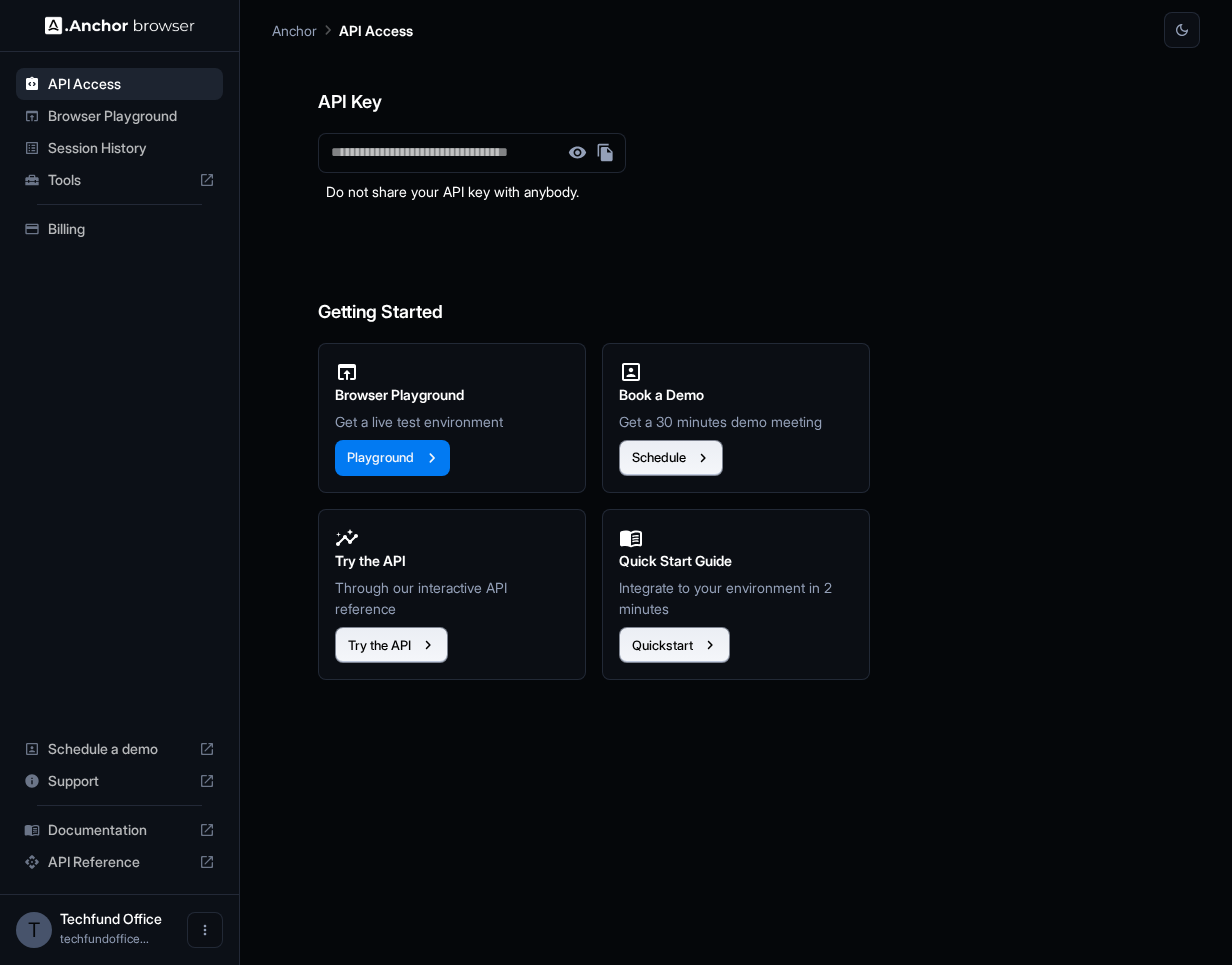 click on "Browser Playground" at bounding box center (131, 116) 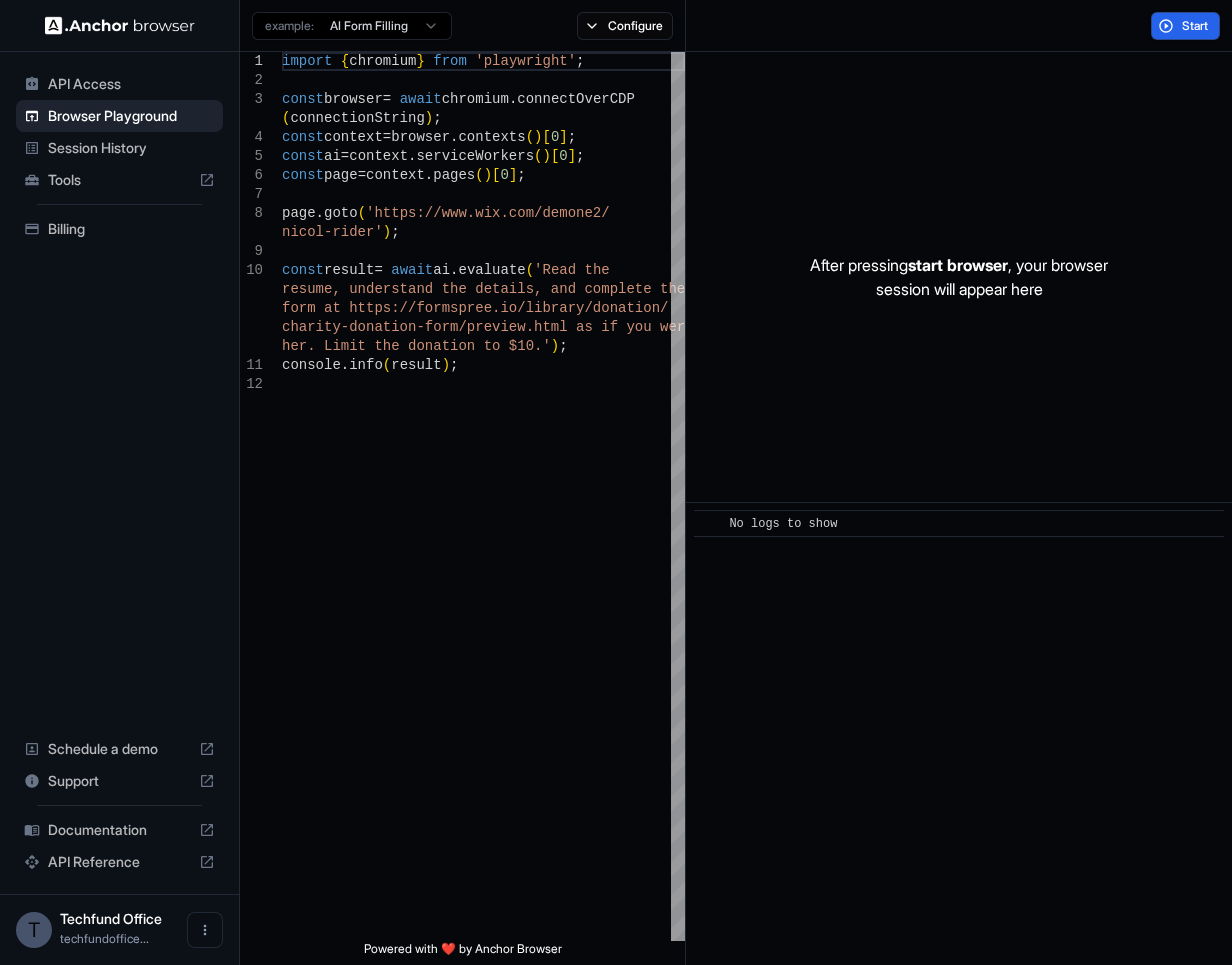click at bounding box center (120, 25) 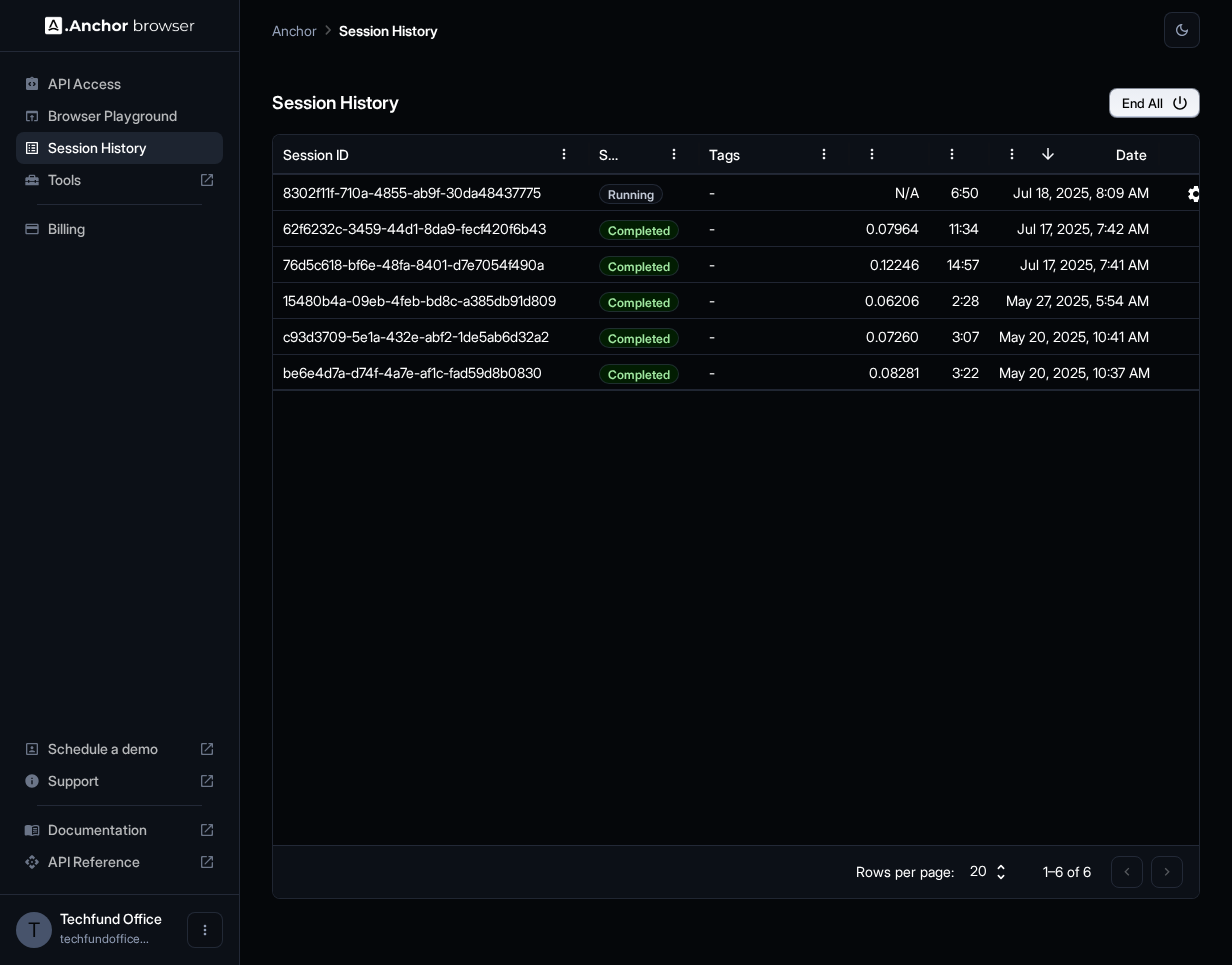 click on "API Access" at bounding box center (131, 84) 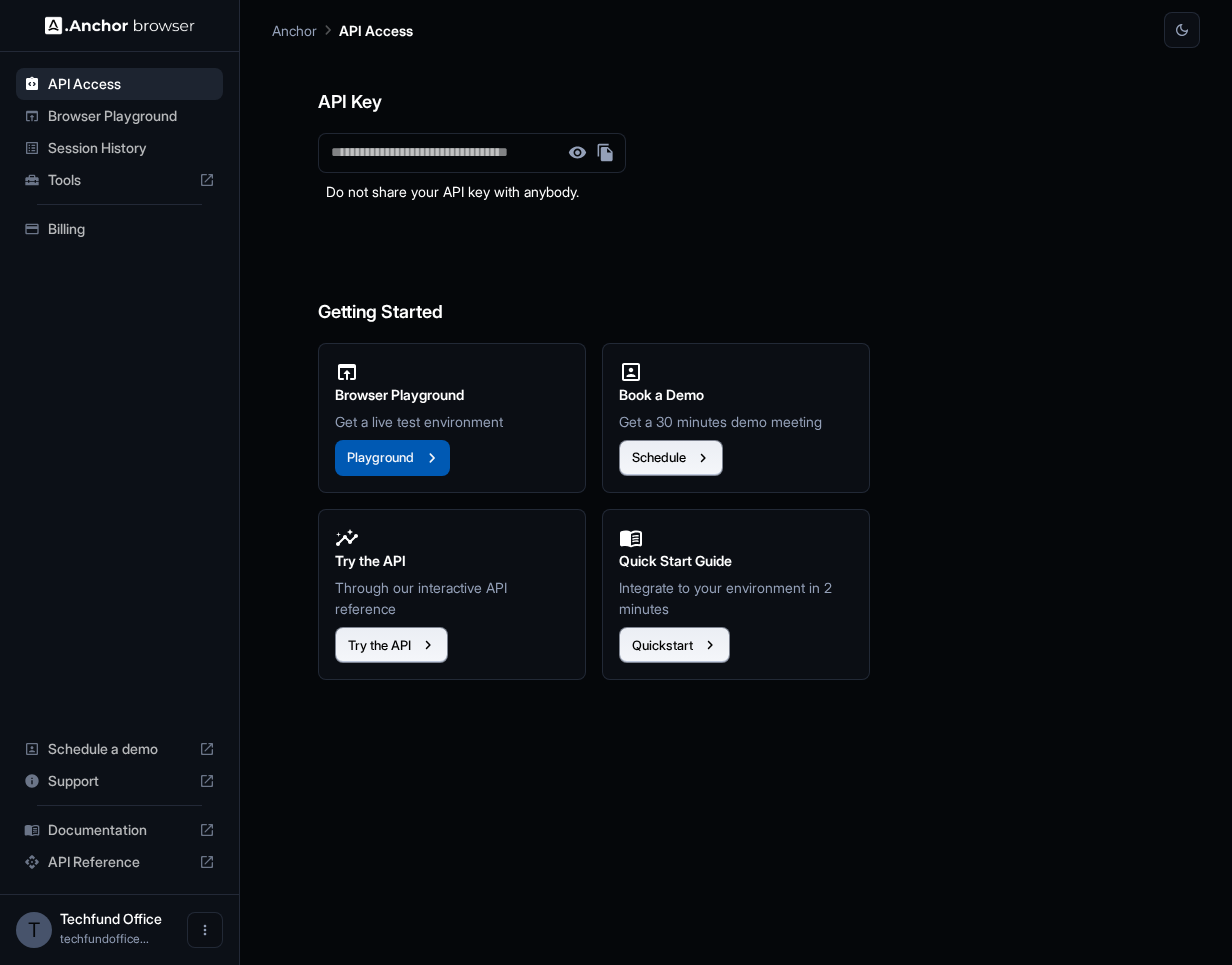 click on "Playground" at bounding box center (392, 458) 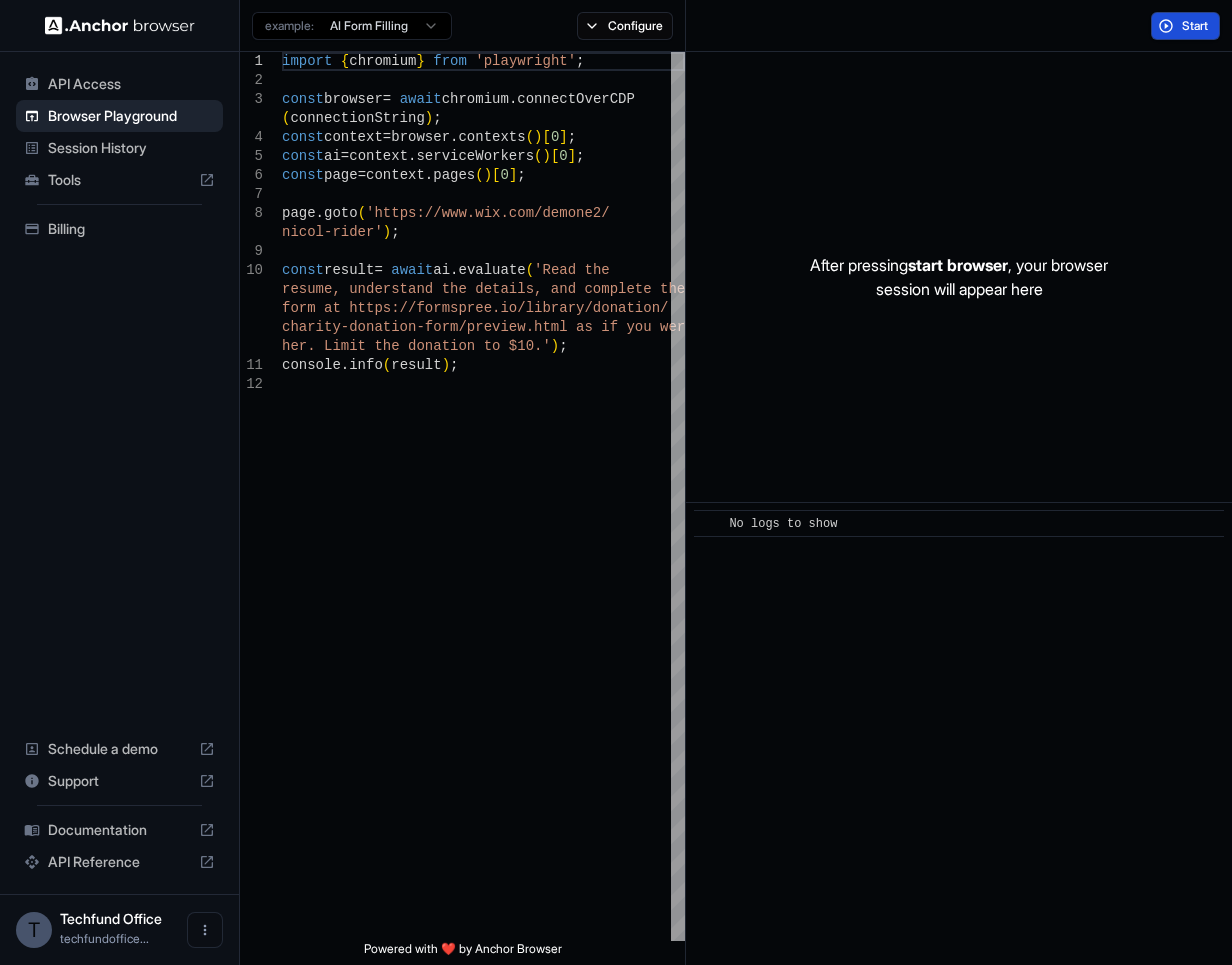 click on "Start" at bounding box center [1196, 26] 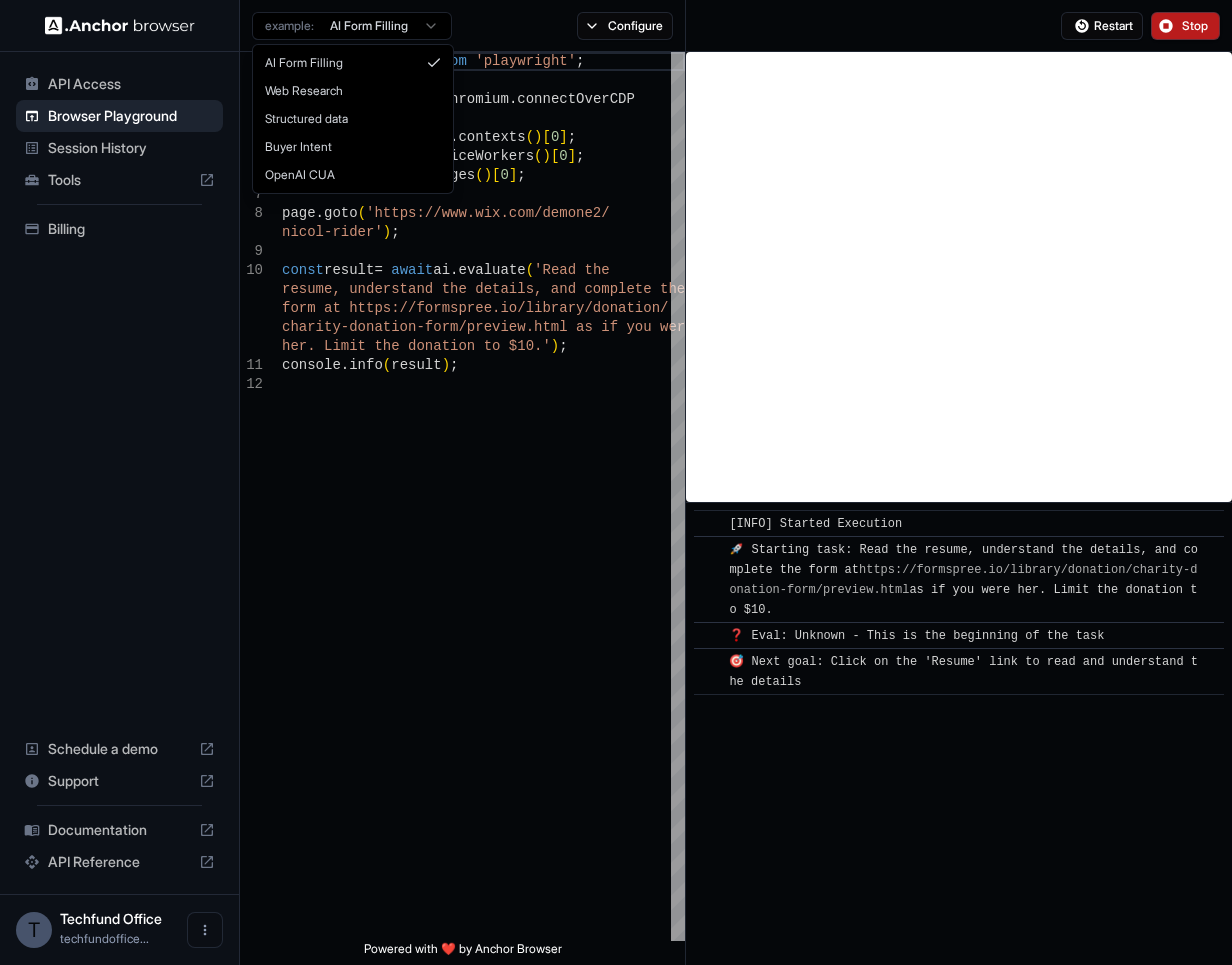 click on "API Access Browser Playground Session History Tools Billing Schedule a demo Support Documentation API Reference T Techfund Office techfundoffice... Browser Playground example:  AI Form Filling Configure Restart Stop 1 2 3 4 5 6 7 8 9 10 11 12 import   {  chromium  }   from   'playwright' ; const  browser  =   await  chromium . connectOverCDP ( connectionString ) ; const  context  =  browser . contexts ( ) [ 0 ] ; const  ai  =  context . serviceWorkers ( ) [ 0 ] ; const  page  =  context . pages ( ) [ 0 ] ; page . goto ( 'https://www.wix.com/demone2/ nicol-rider' ) ; const  result  =   await  ai . evaluate ( 'Read the  resume, understand the details, and complete the  form at https://formspree.io/library/donation/ charity-donation-form/preview.html as if you were  her. Limit the donation to $10.' ) ; console . info ( result ) ; Powered with ❤️ by Anchor Browser ​ [INFO] Started Execution  ​  as if you were her. Limit the donation to $10.  ​ ​" at bounding box center (616, 482) 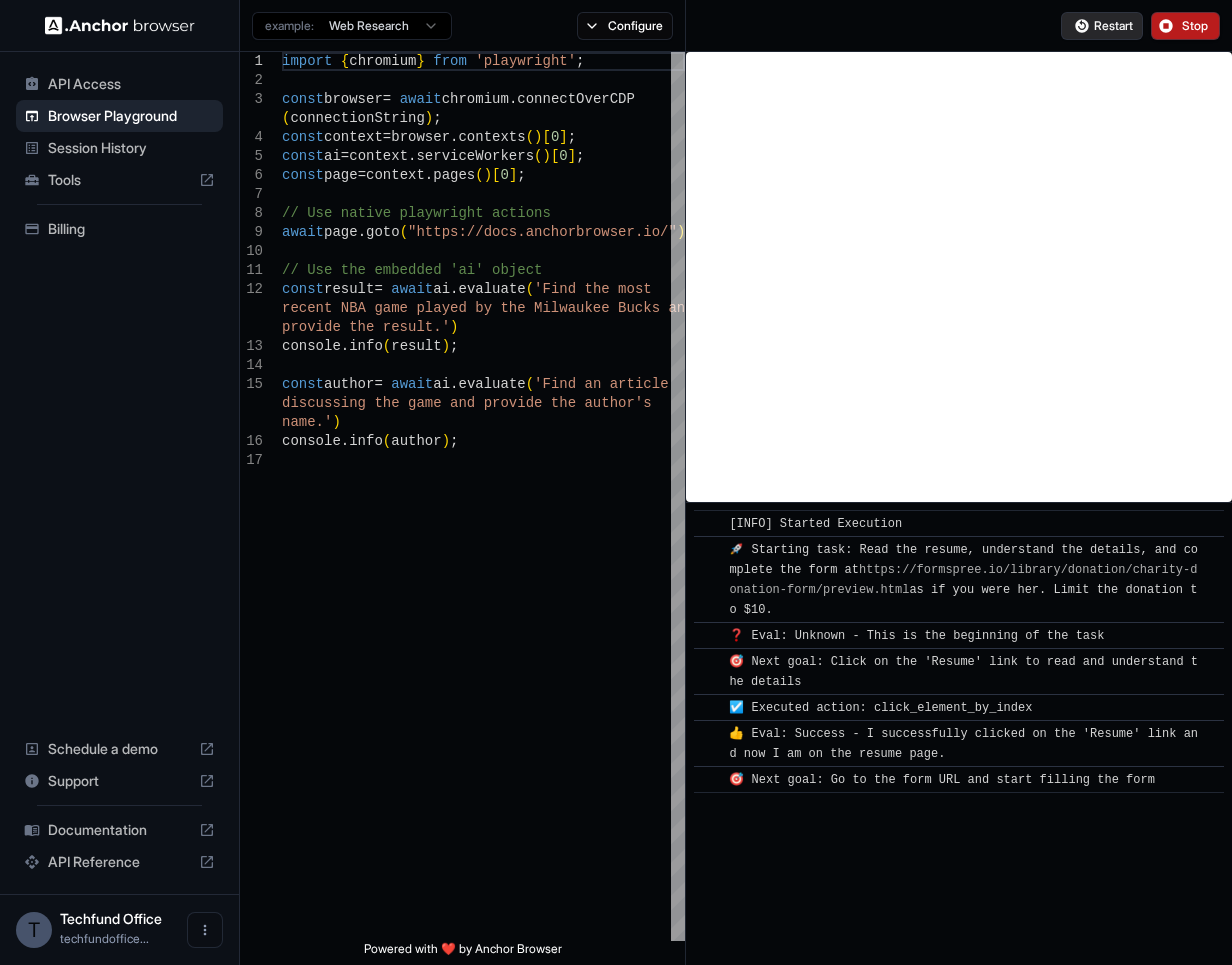 click on "Restart" at bounding box center (1113, 26) 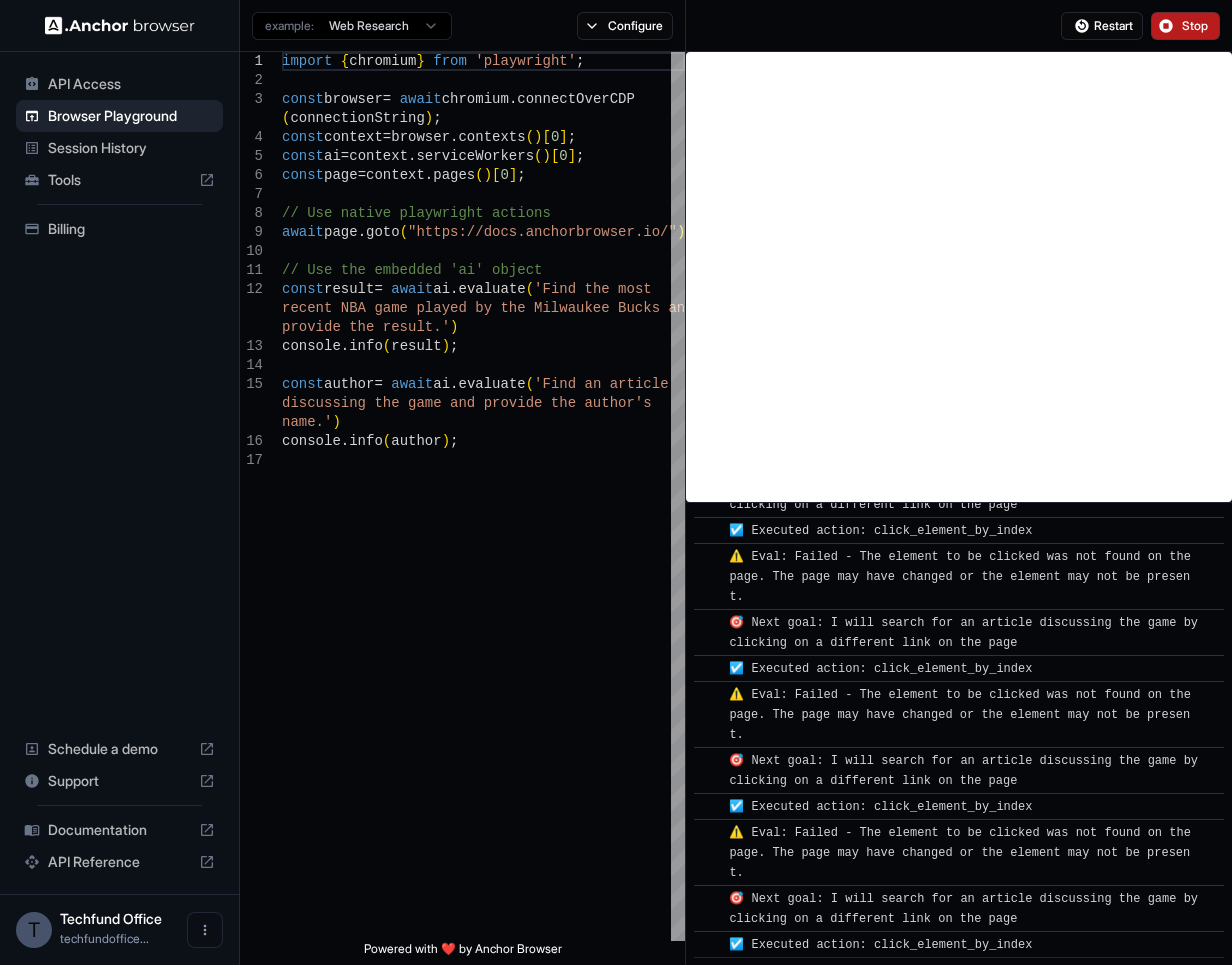 scroll, scrollTop: 5901, scrollLeft: 0, axis: vertical 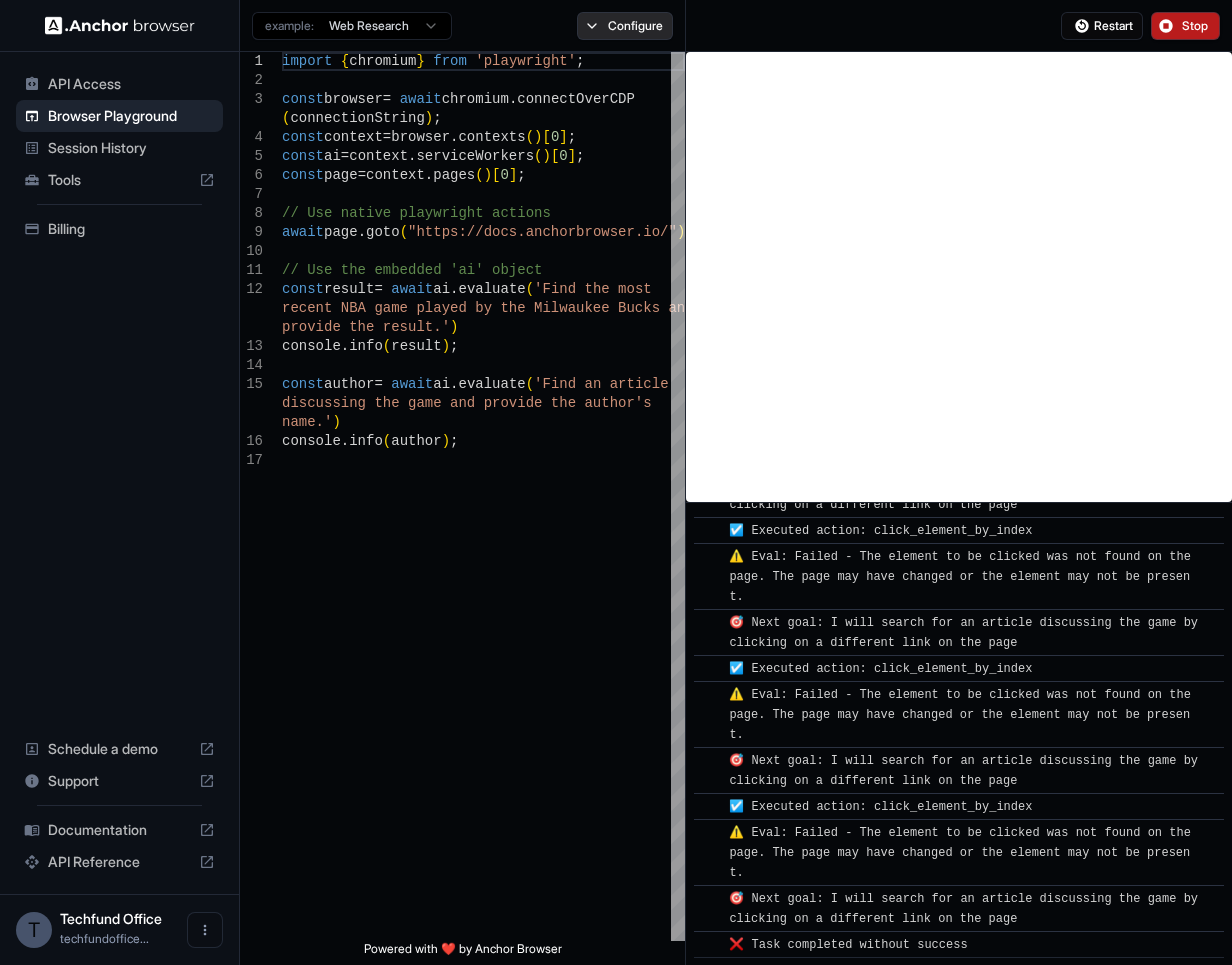 click on "Configure" at bounding box center [625, 26] 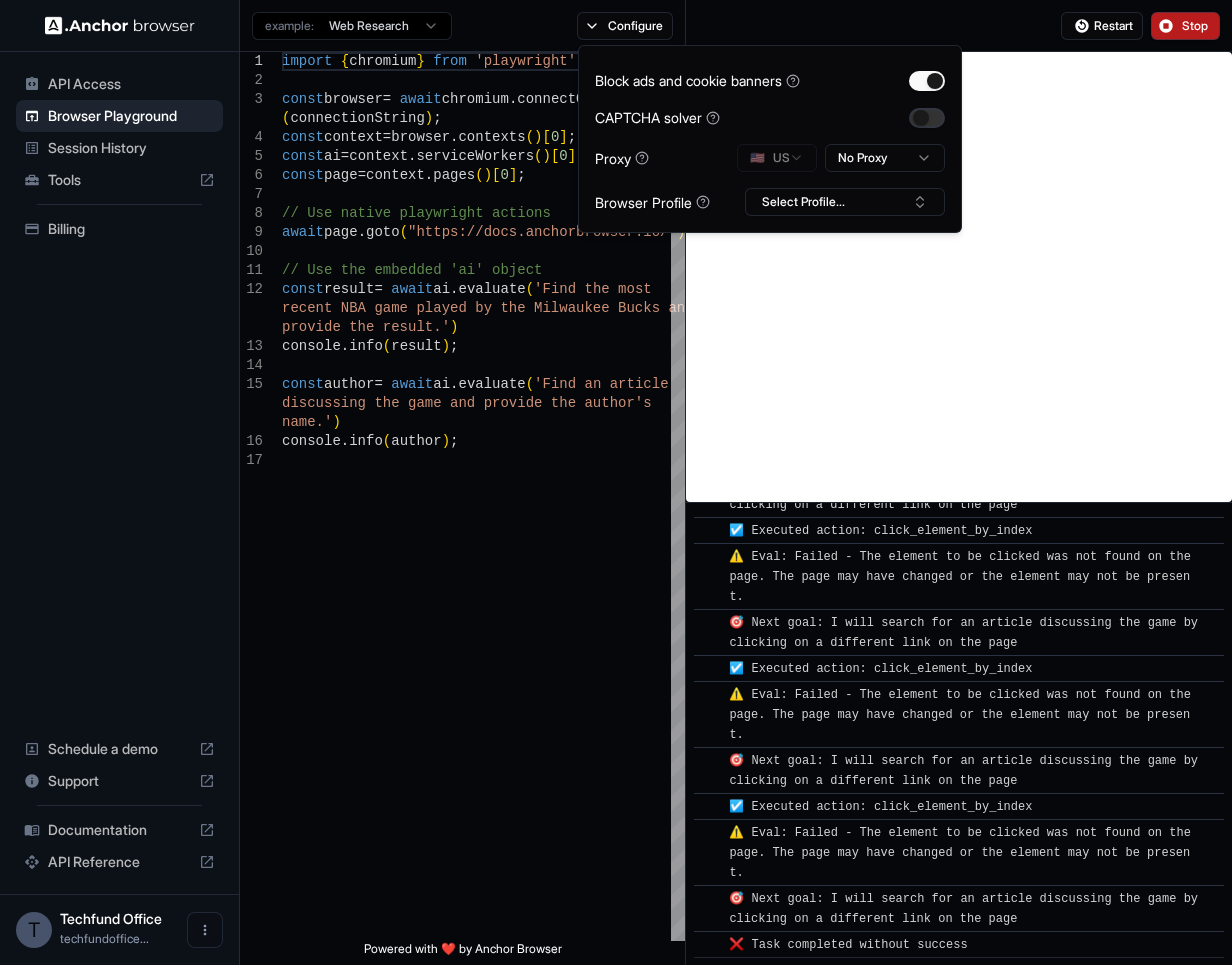 click at bounding box center [927, 118] 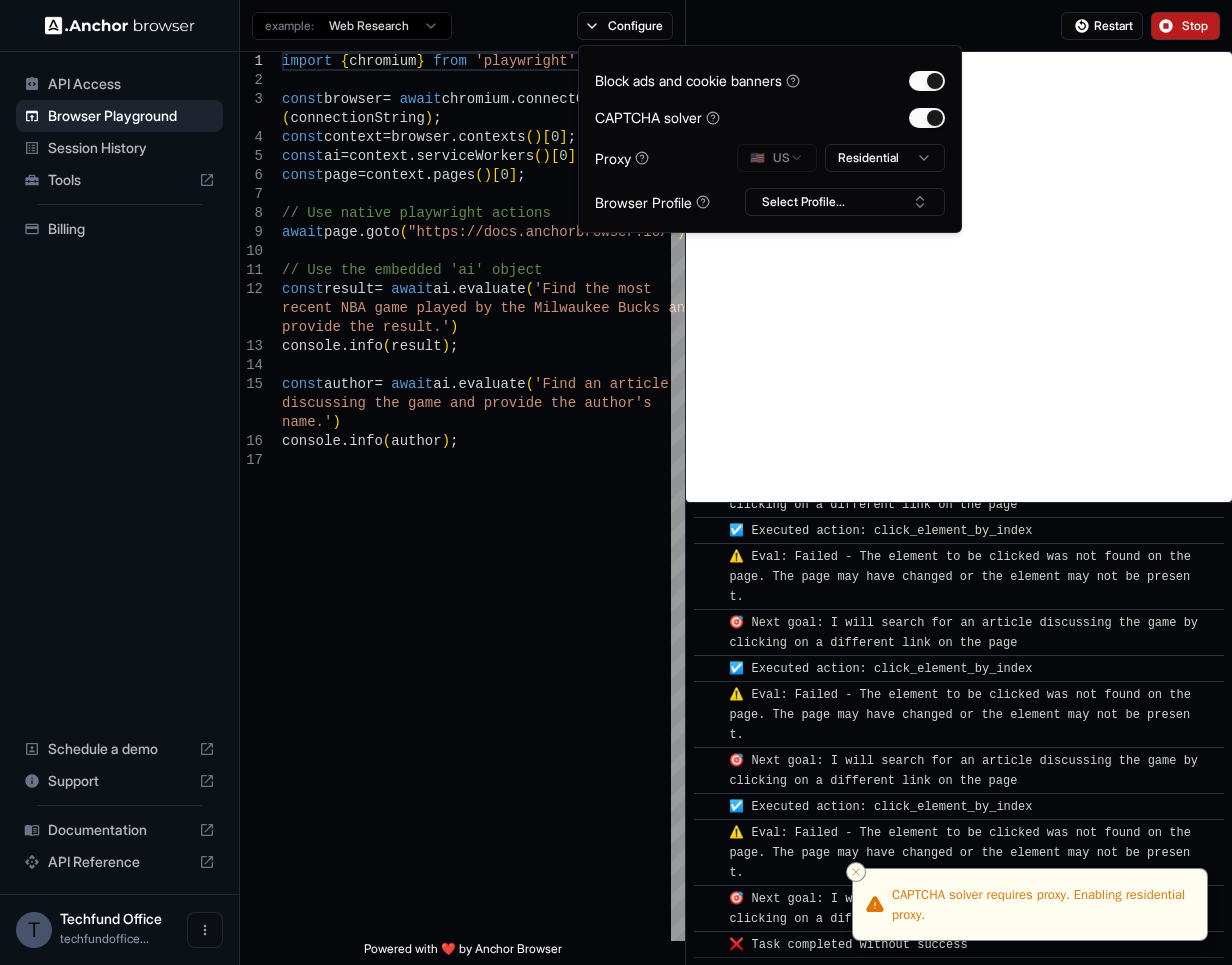 click on "API Access Browser Playground Session History Tools Billing Schedule a demo Support Documentation API Reference T Techfund Office techfundoffice... Browser Playground example:  Web Research Configure Restart Stop 1 2 3 4 5 6 7 8 9 10 11 12 13 14 15 16 17 import   {  chromium  }   from   'playwright' ; const  browser  =   await  chromium . connectOverCDP ( connectionString ) ; const  context  =  browser . contexts ( ) [ 0 ] ; const  ai  =  context . serviceWorkers ( ) [ 0 ] ; const  page  =  context . pages ( ) [ 0 ] ; // Use native playwright actions await  page . goto ( "https://docs.anchorbrowser.io/" ) ; // Use the embedded 'ai' object const  result  =   await  ai . evaluate ( 'Find the most  recent NBA game played by the Milwaukee Bucks and  provide the result.' ) console . info ( result ) ; const  author  =   await  ai . evaluate ( 'Find an article  discussing the game and provide the author\'s  name.' ) console . info ( author ) ; ​" at bounding box center [616, 482] 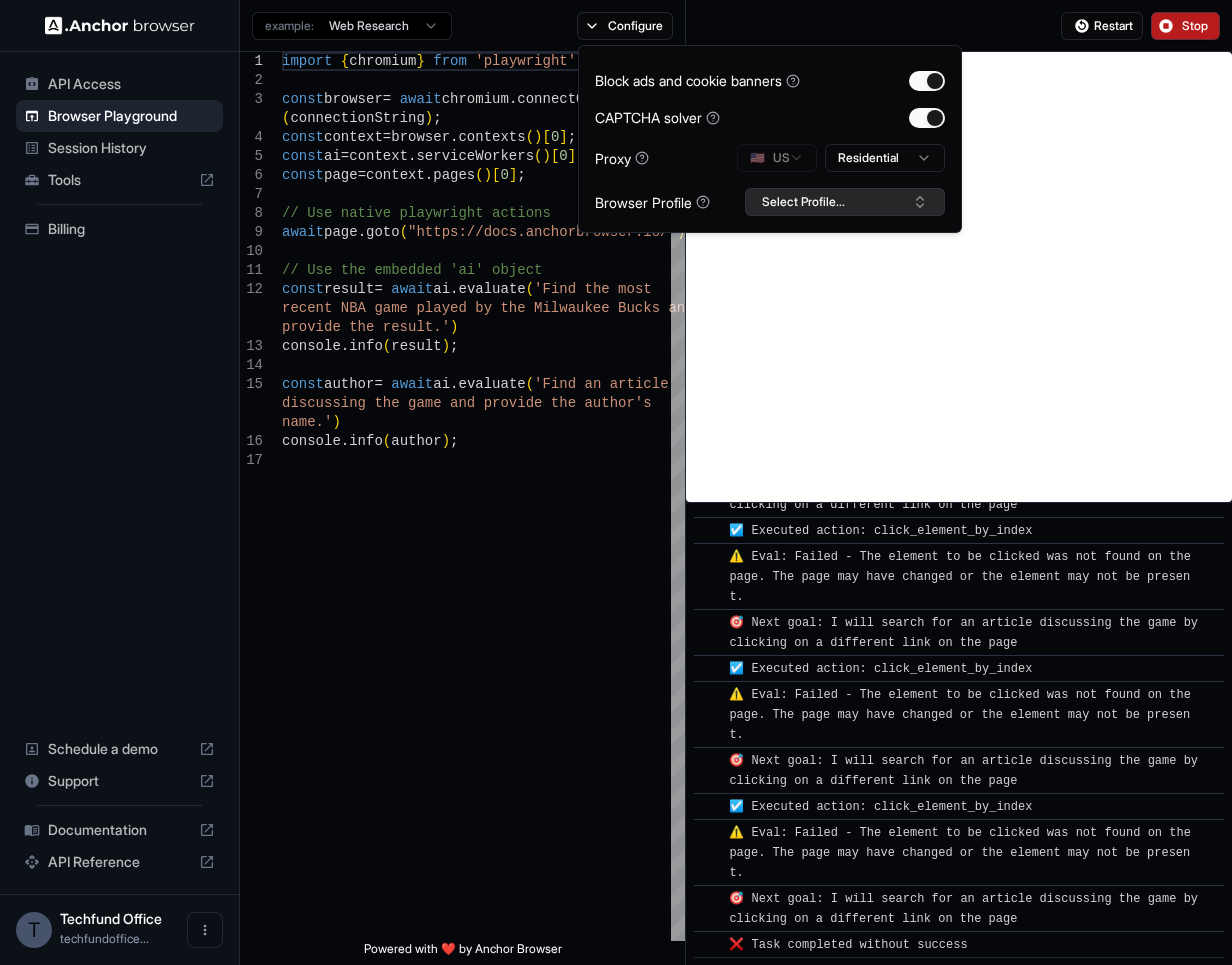 click on "Select Profile..." at bounding box center (845, 202) 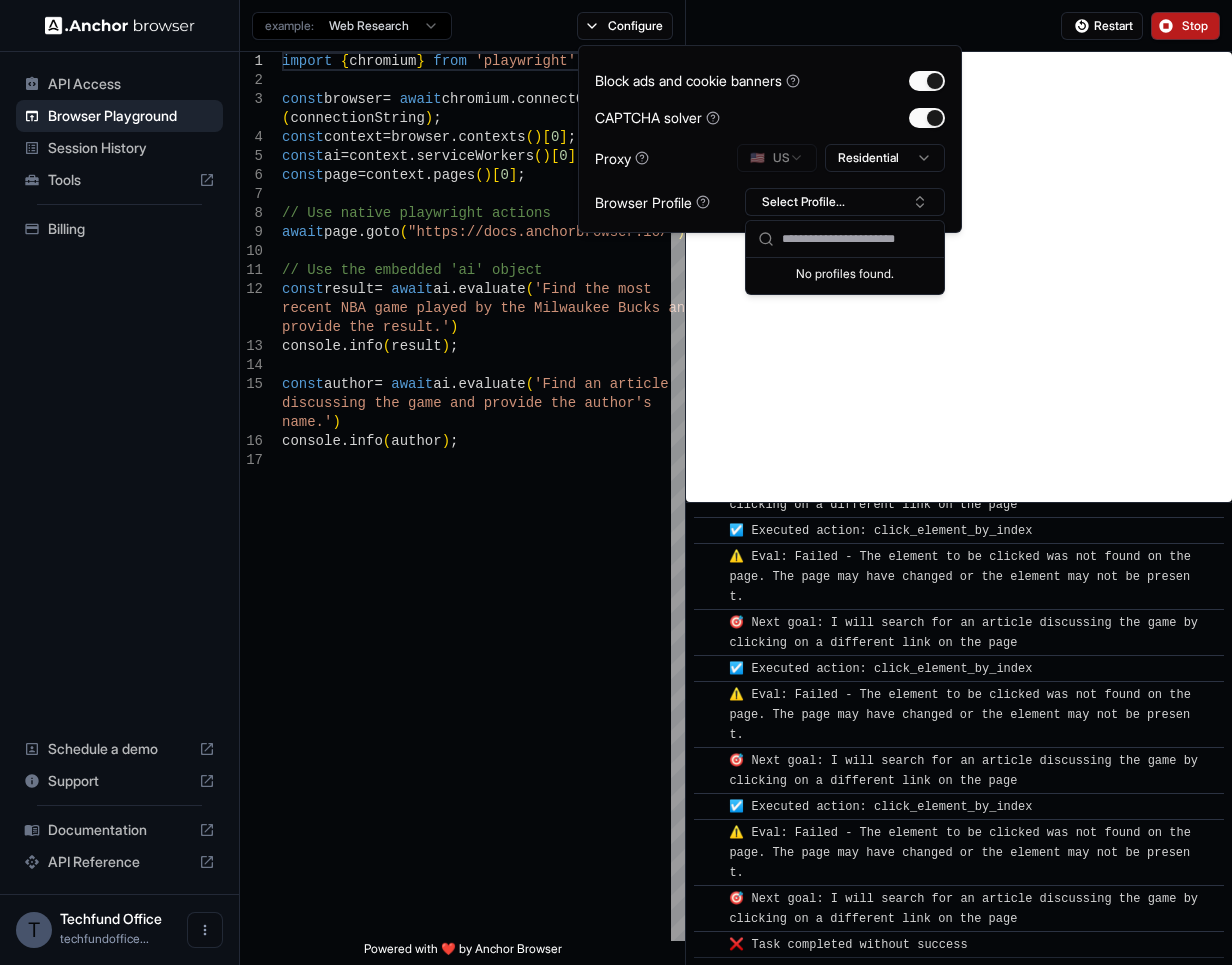 click on "CAPTCHA solver" at bounding box center (770, 117) 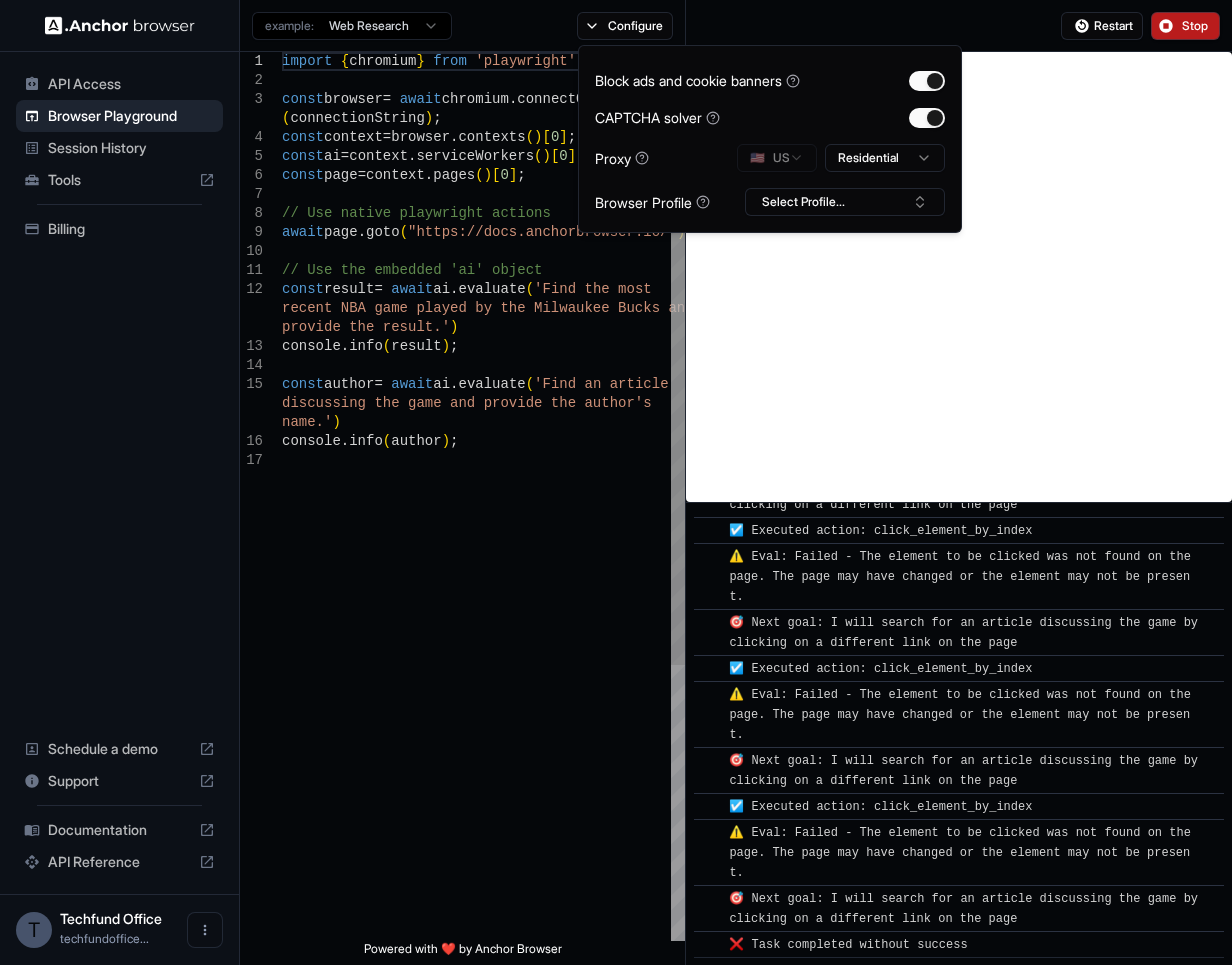 click on "import   {  chromium  }   from   'playwright' ; const  browser  =   await  chromium . connectOverCDP ( connectionString ) ; const  context  =  browser . contexts ( ) [ 0 ] ; const  ai  =  context . serviceWorkers ( ) [ 0 ] ; const  page  =  context . pages ( ) [ 0 ] ; // Use native playwright actions await  page . goto ( "https://docs.anchorbrowser.io/" ) ; // Use the embedded 'ai' object const  result  =   await  ai . evaluate ( 'Find the most  recent NBA game played by the Milwaukee Bucks and  provide the result.' ) console . info ( result ) ; const  author  =   await  ai . evaluate ( 'Find an article  discussing the game and provide the author\'s  name.' ) console . info ( author ) ;" at bounding box center [483, 696] 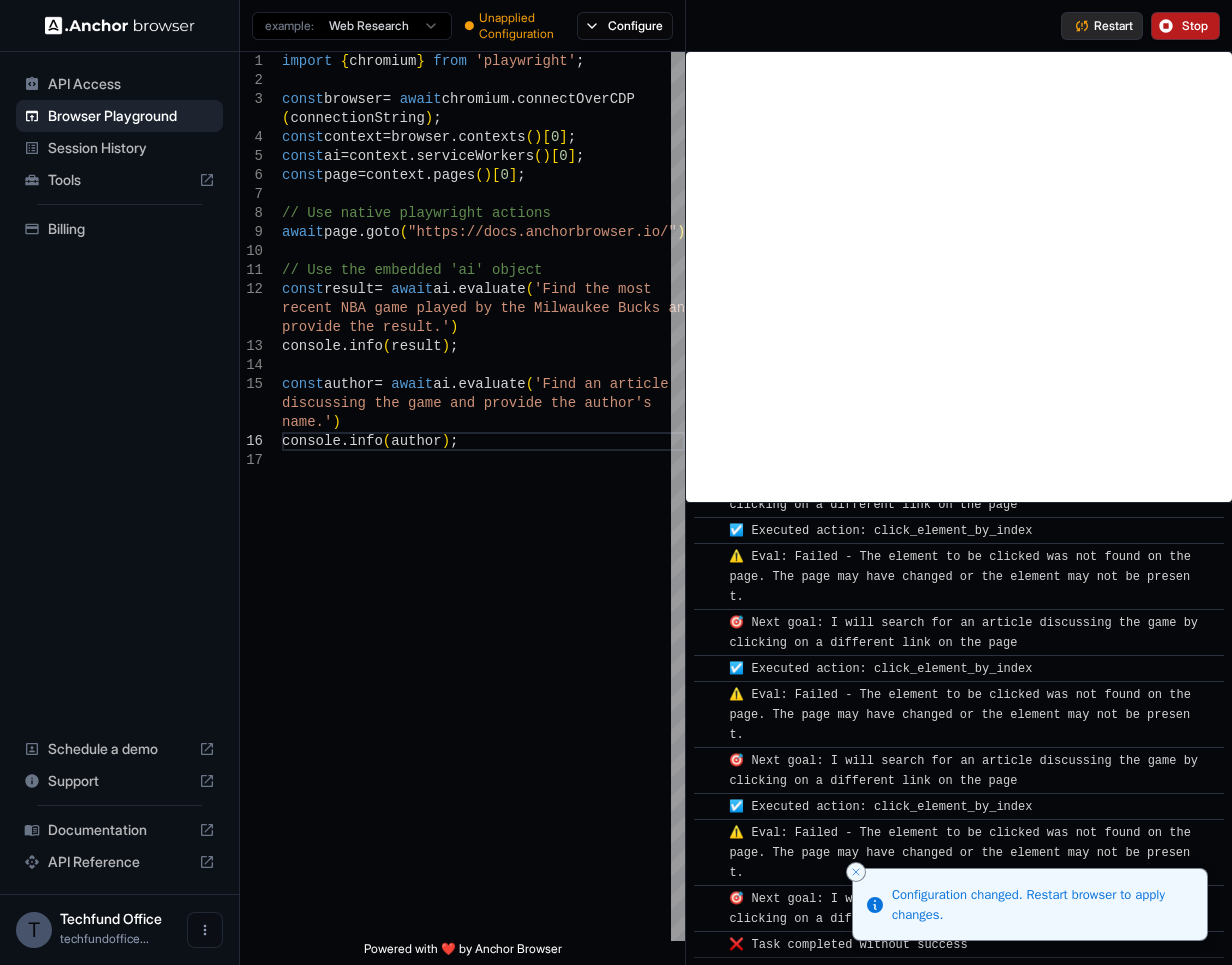 click on "Restart" at bounding box center (1113, 26) 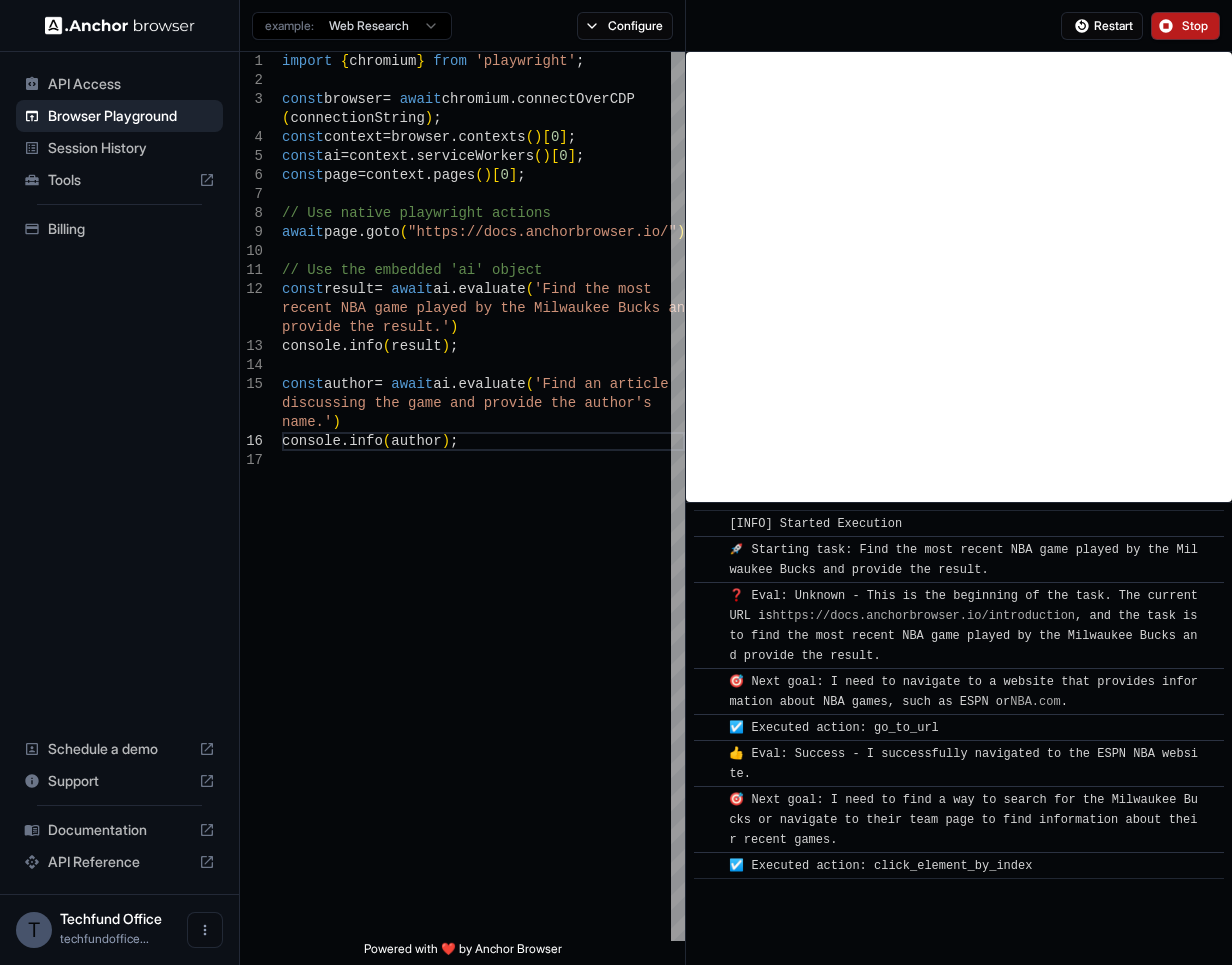 scroll, scrollTop: 33, scrollLeft: 0, axis: vertical 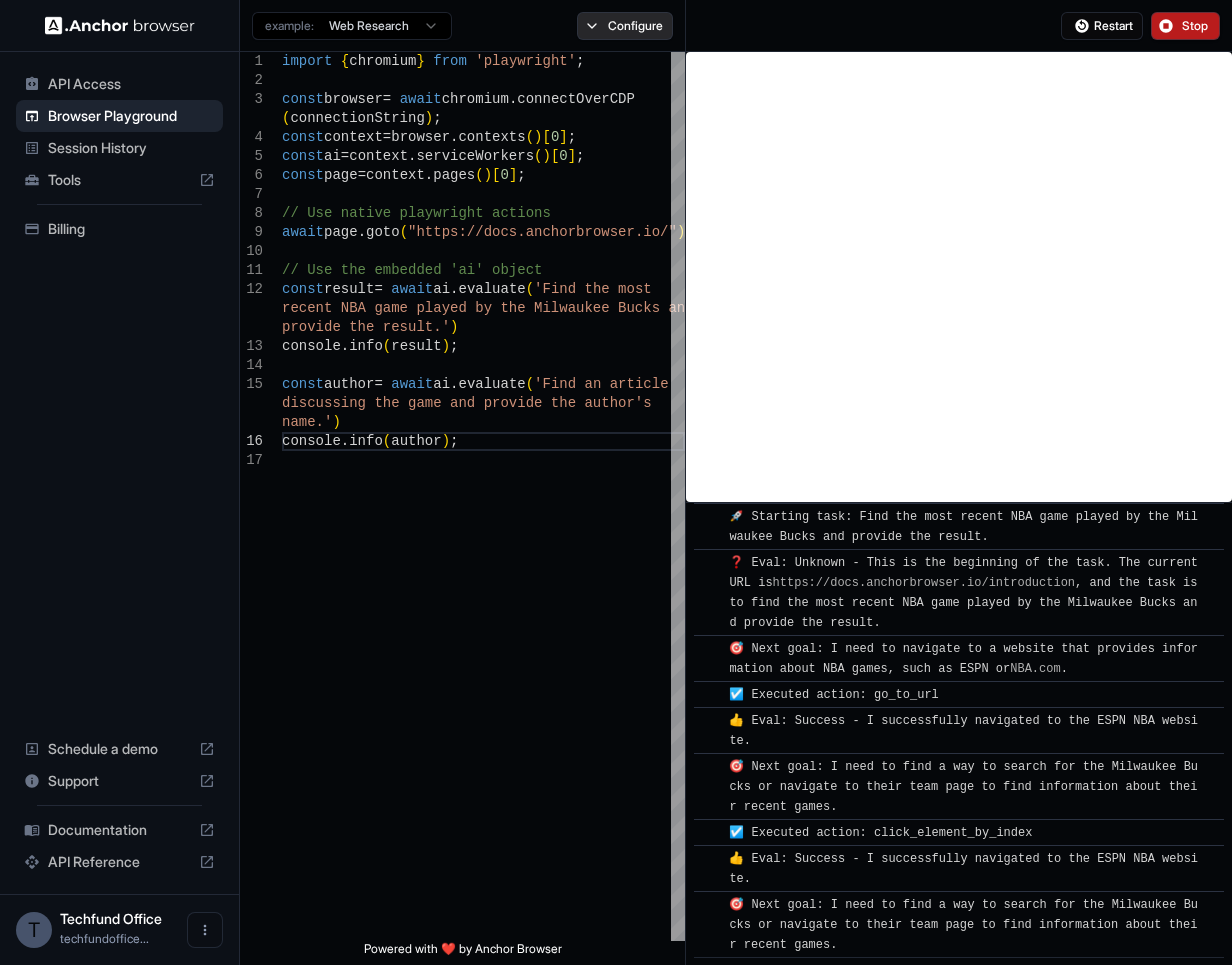 click on "Configure" at bounding box center (625, 26) 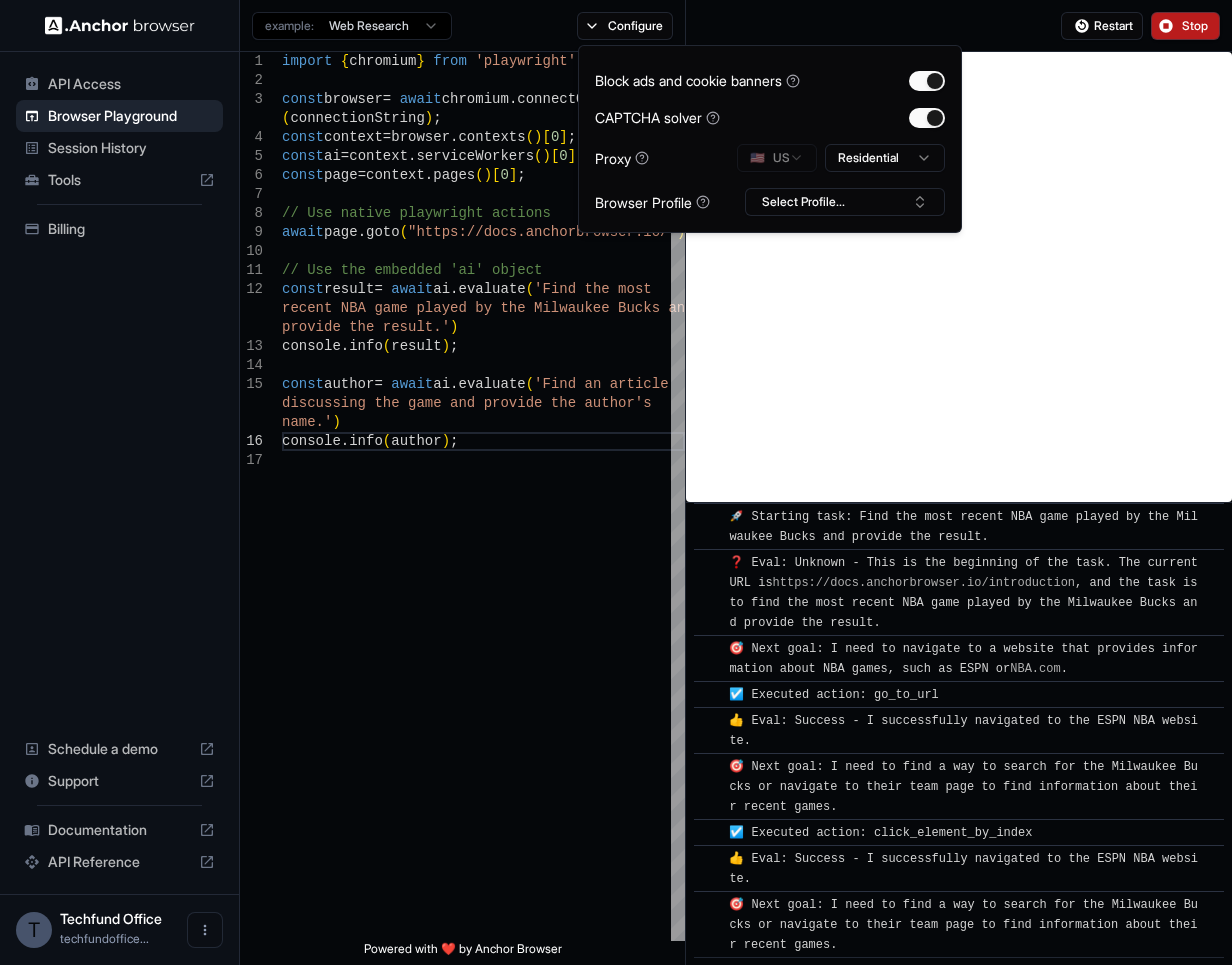 click on "API Access Browser Playground Session History Tools Billing Schedule a demo Support Documentation API Reference T Techfund Office techfundoffice... Browser Playground example:  Web Research Configure Restart Stop 1 2 3 4 5 6 7 8 9 10 11 12 13 14 15 16 17 import   {  chromium  }   from   'playwright' ; const  browser  =   await  chromium . connectOverCDP ( connectionString ) ; const  context  =  browser . contexts ( ) [ 0 ] ; const  ai  =  context . serviceWorkers ( ) [ 0 ] ; const  page  =  context . pages ( ) [ 0 ] ; // Use native playwright actions await  page . goto ( "https://docs.anchorbrowser.io/" ) ; // Use the embedded 'ai' object const  result  =   await  ai . evaluate ( 'Find the most  recent NBA game played by the Milwaukee Bucks and  provide the result.' ) console . info ( result ) ; const  author  =   await  ai . evaluate ( 'Find an article  discussing the game and provide the author\'s  name.' ) console . info ( author ) ; ​" at bounding box center (616, 482) 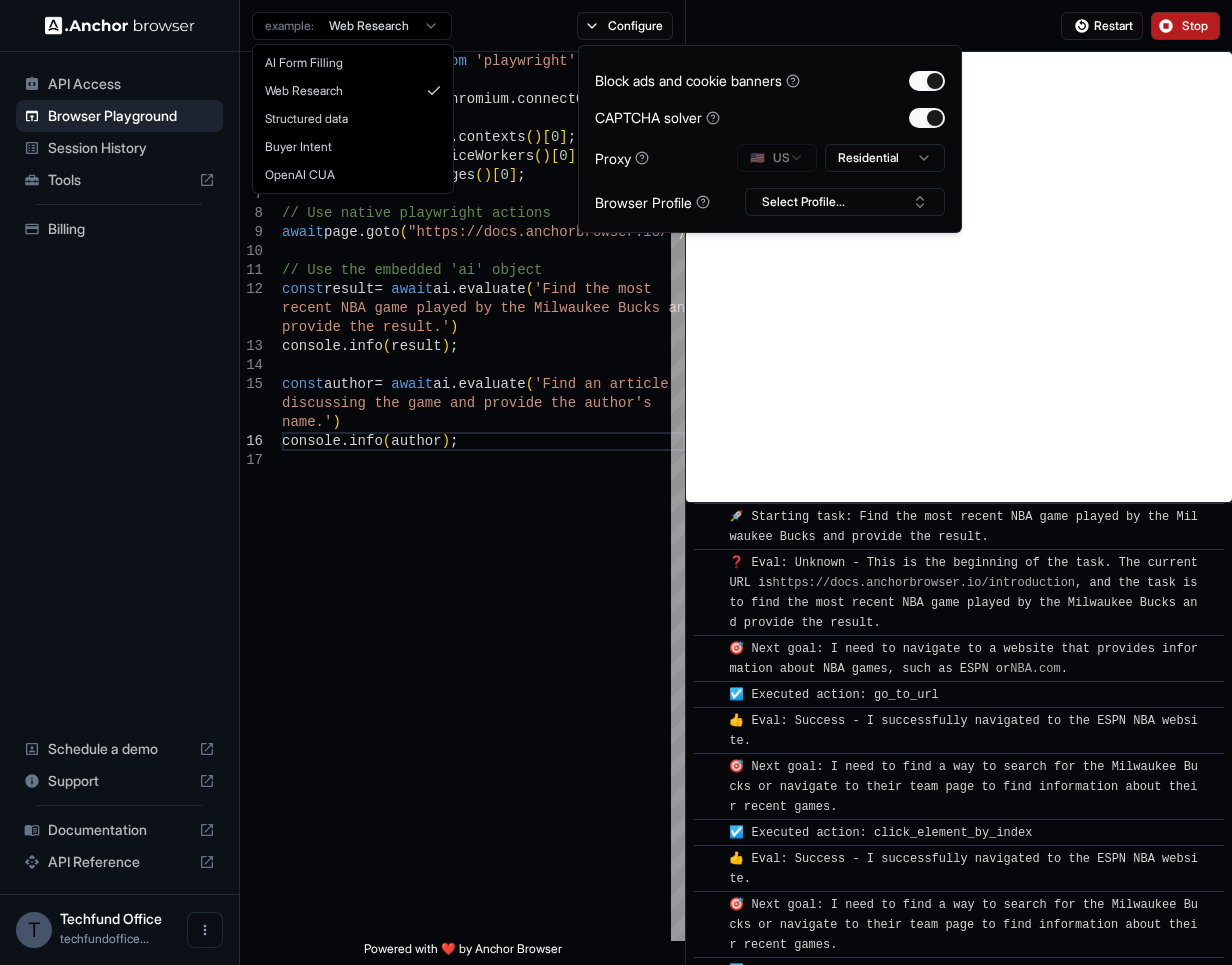 scroll, scrollTop: 59, scrollLeft: 0, axis: vertical 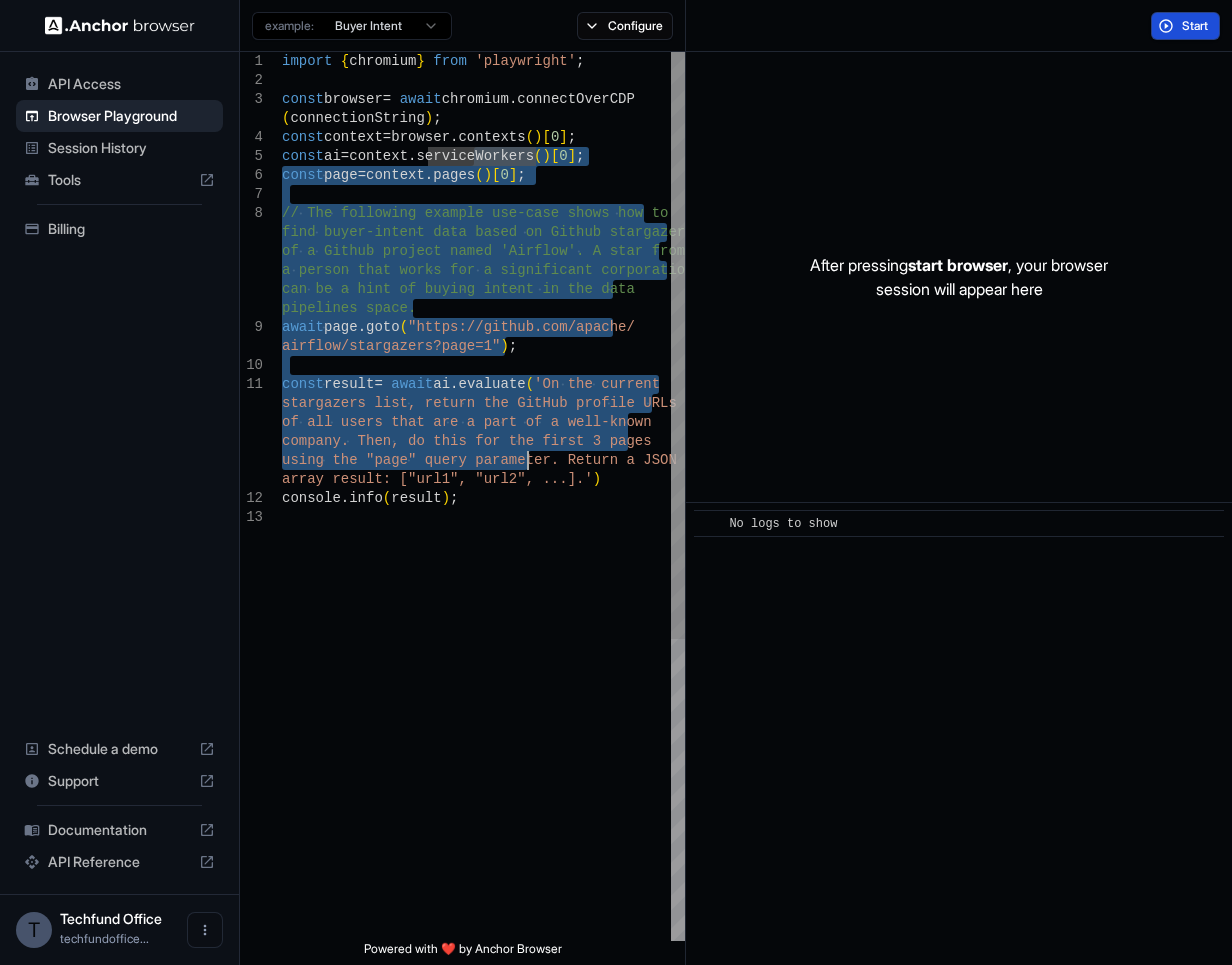 drag, startPoint x: 477, startPoint y: 151, endPoint x: 529, endPoint y: 466, distance: 319.2632 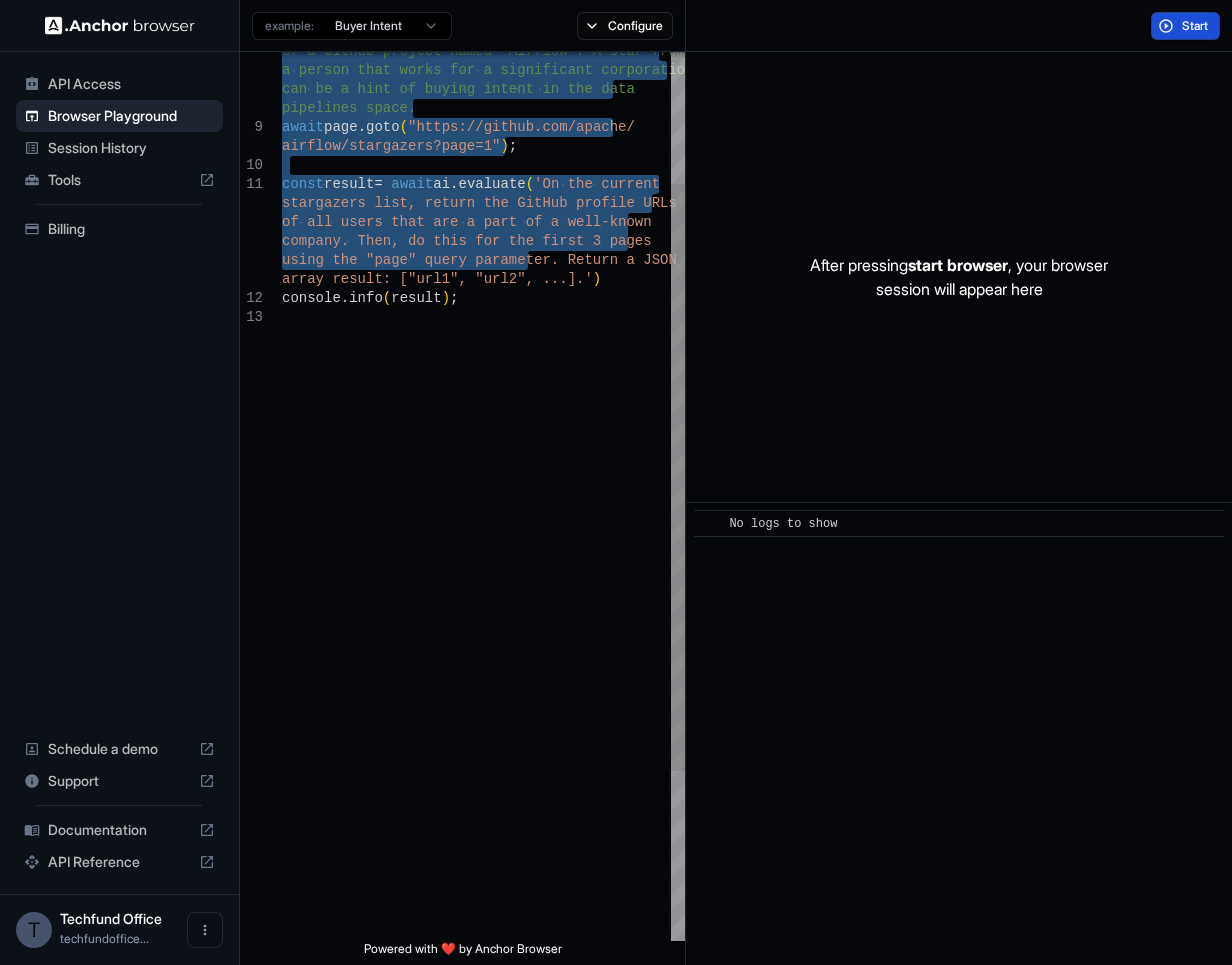 type on "**********" 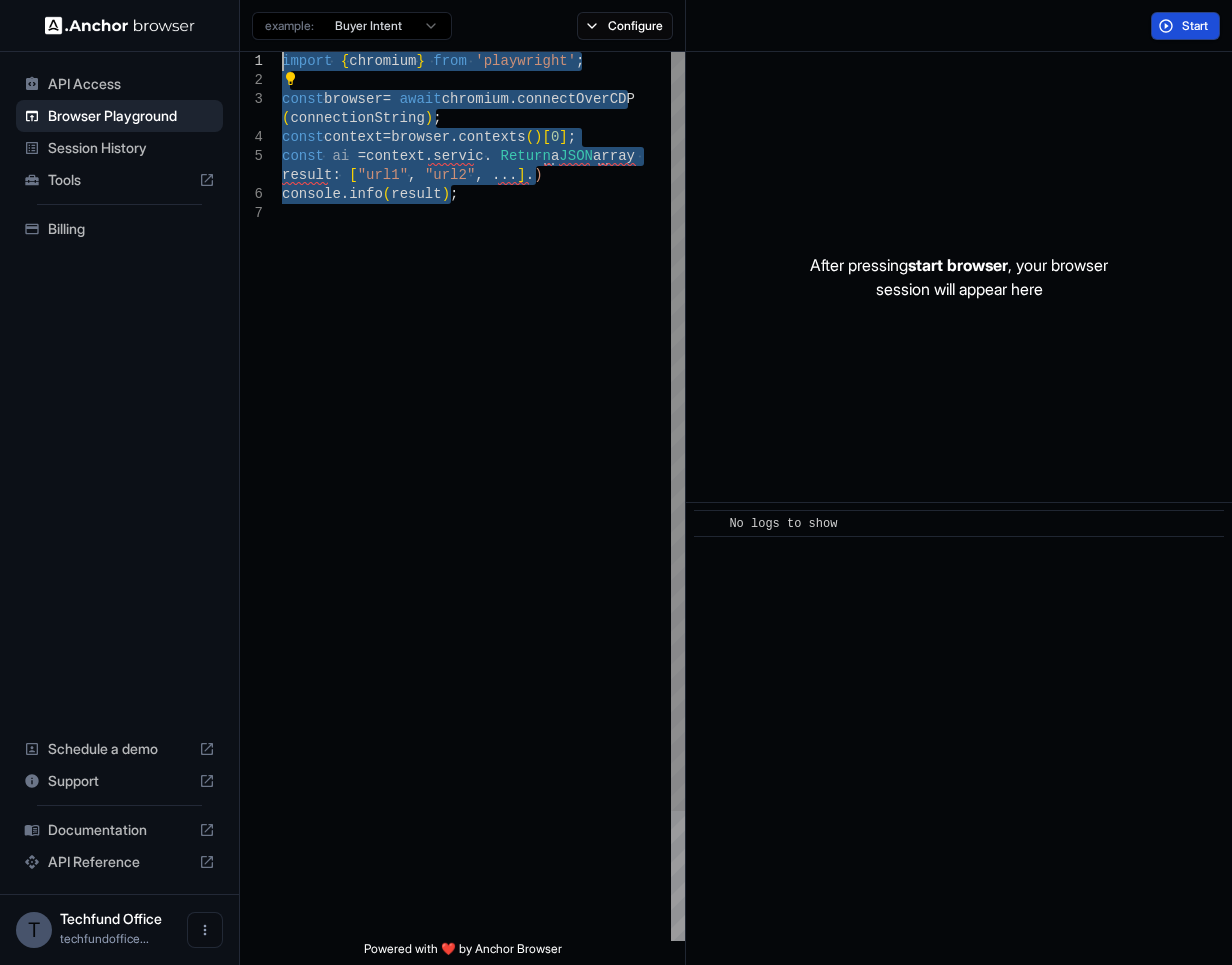 drag, startPoint x: 467, startPoint y: 358, endPoint x: 271, endPoint y: 34, distance: 378.67136 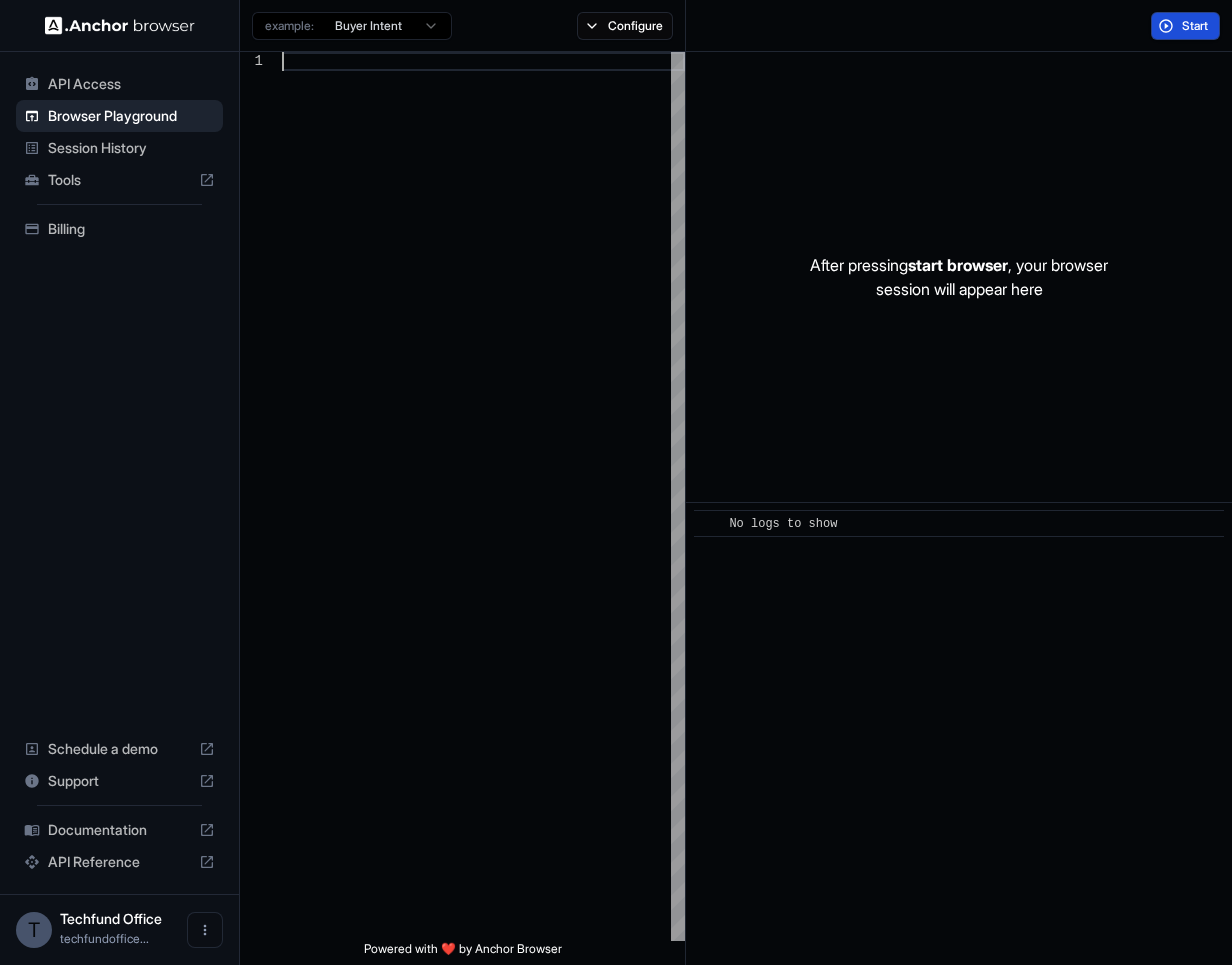 click at bounding box center [483, 496] 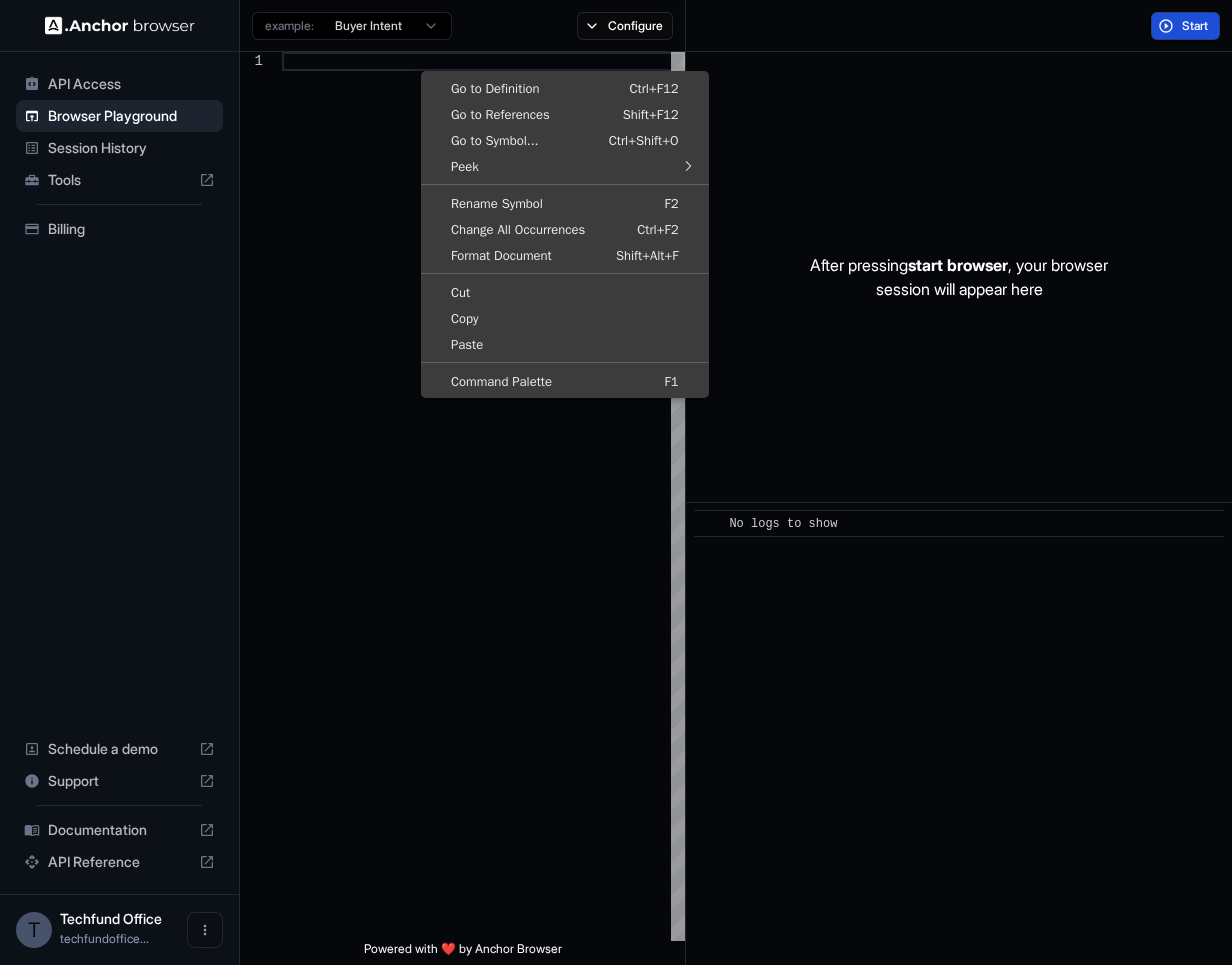scroll, scrollTop: 0, scrollLeft: 0, axis: both 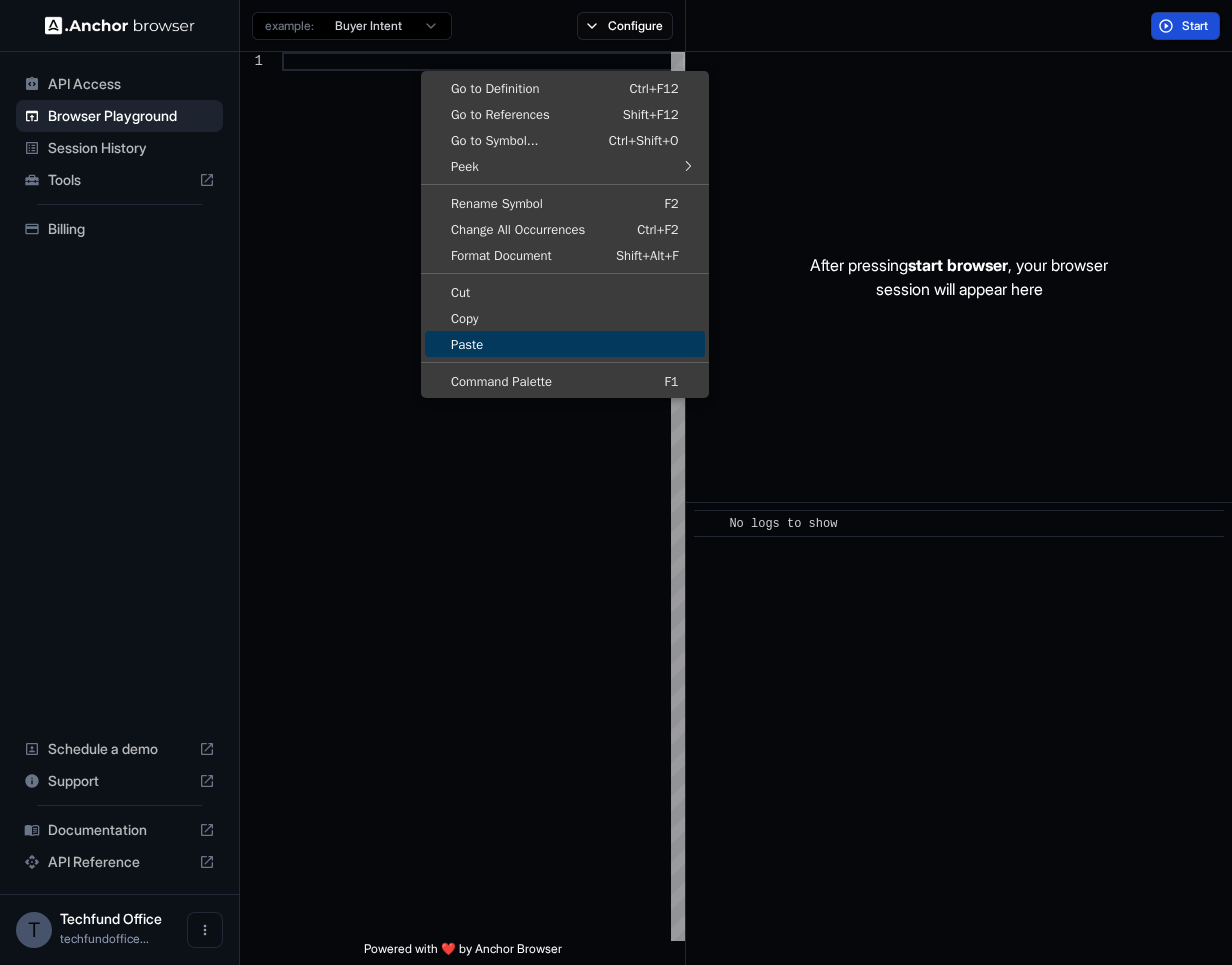 click on "Paste" at bounding box center (565, 344) 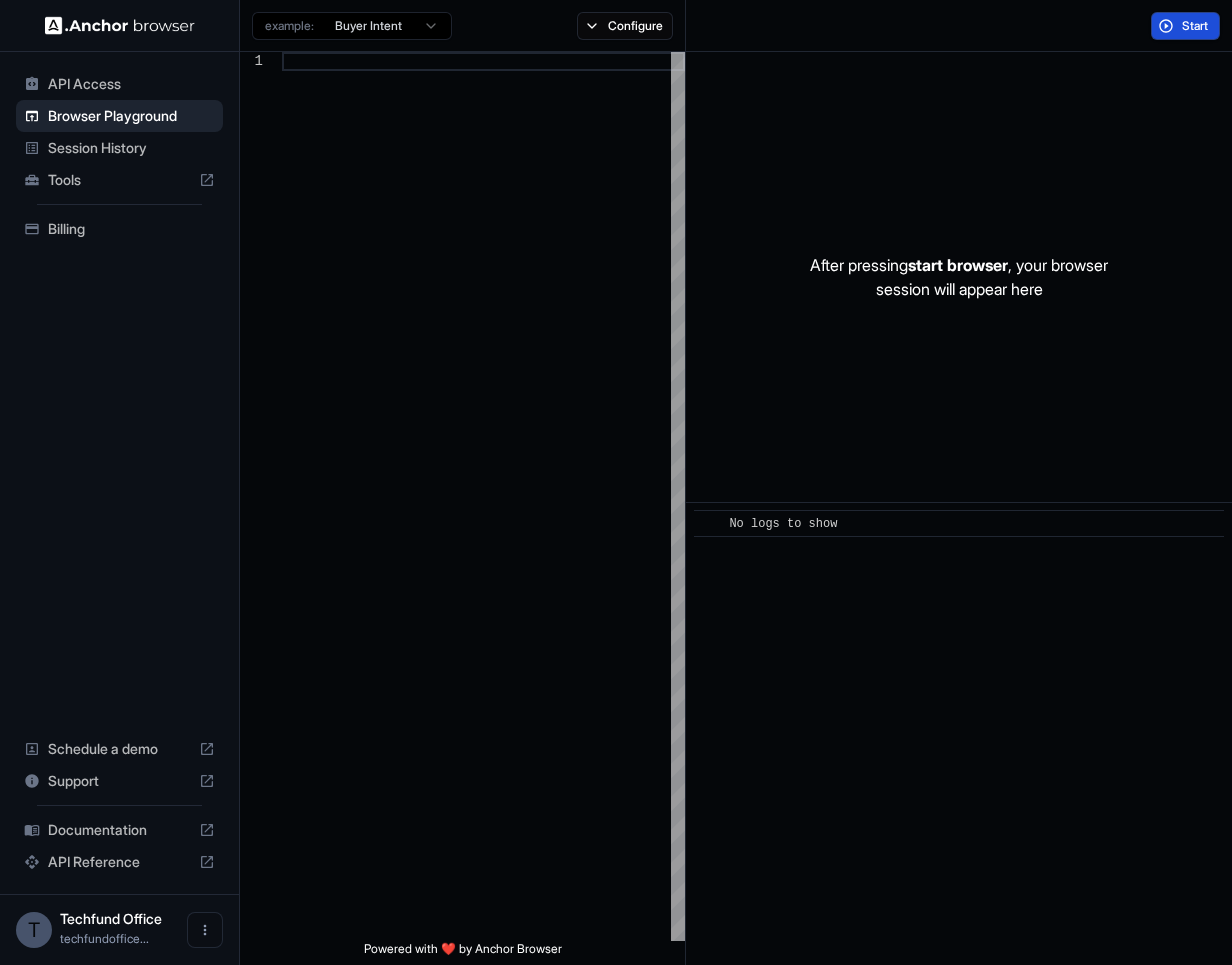 type on "**********" 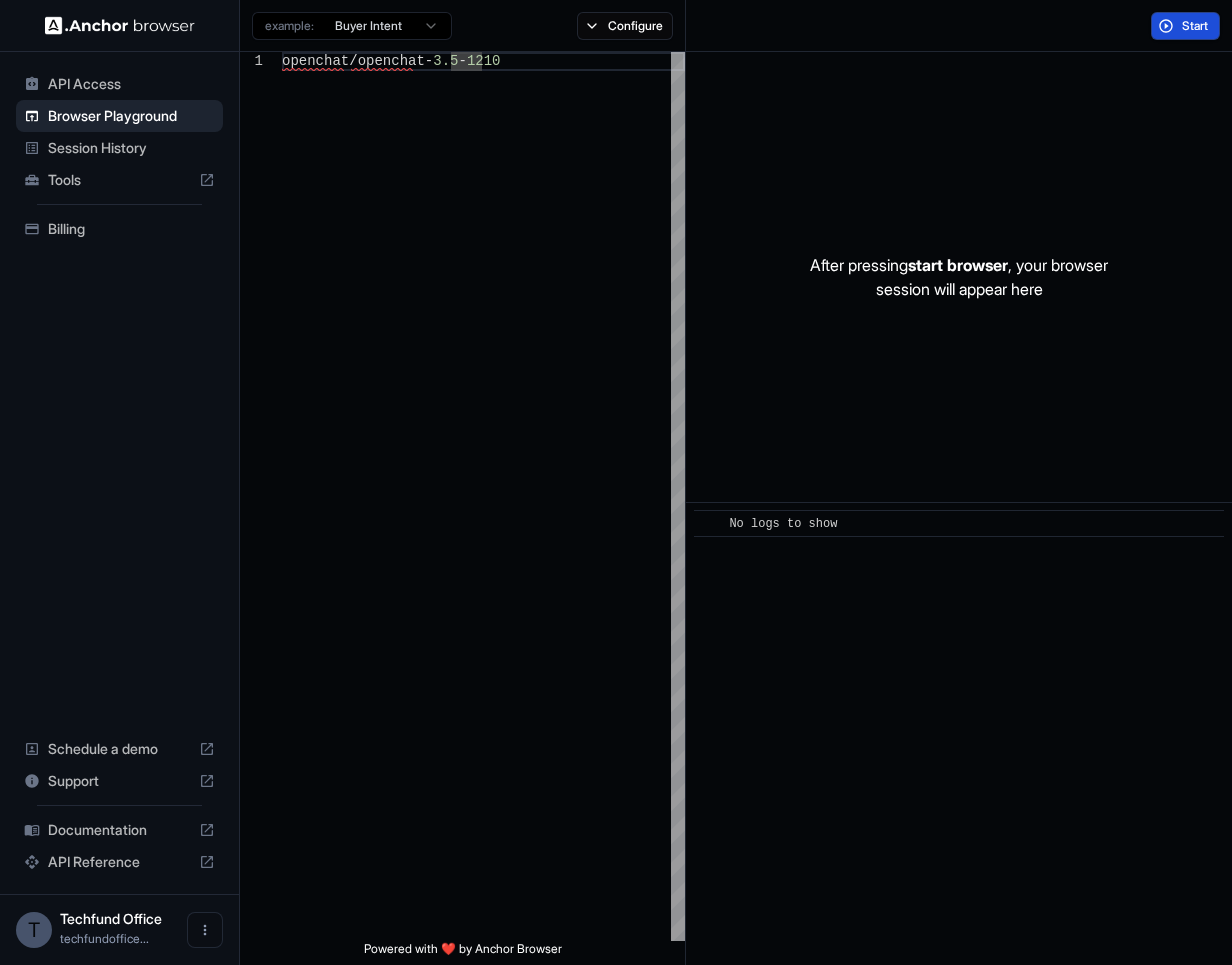 click on "Start" at bounding box center [1185, 26] 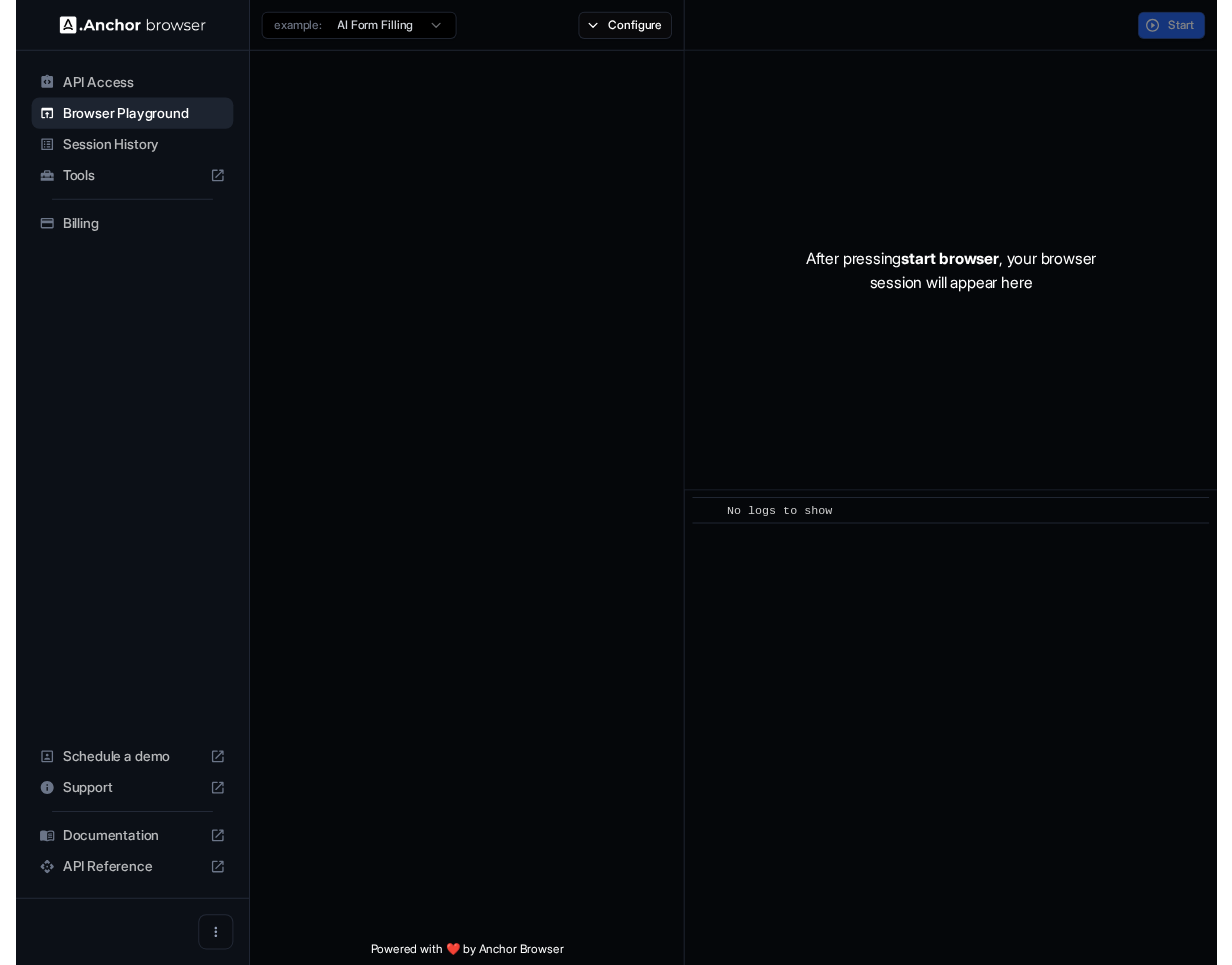 scroll, scrollTop: 0, scrollLeft: 0, axis: both 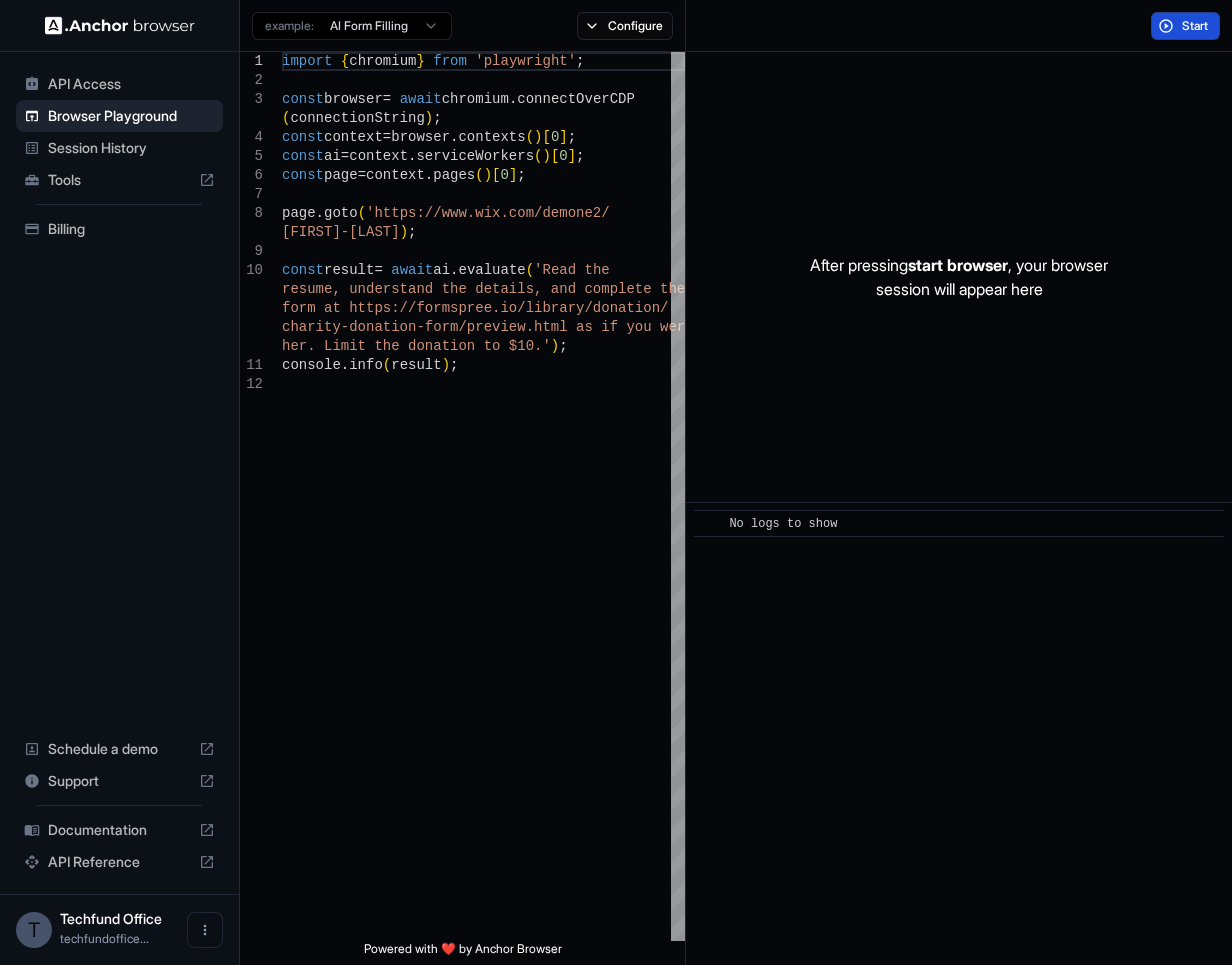 click on "Start" at bounding box center (1185, 26) 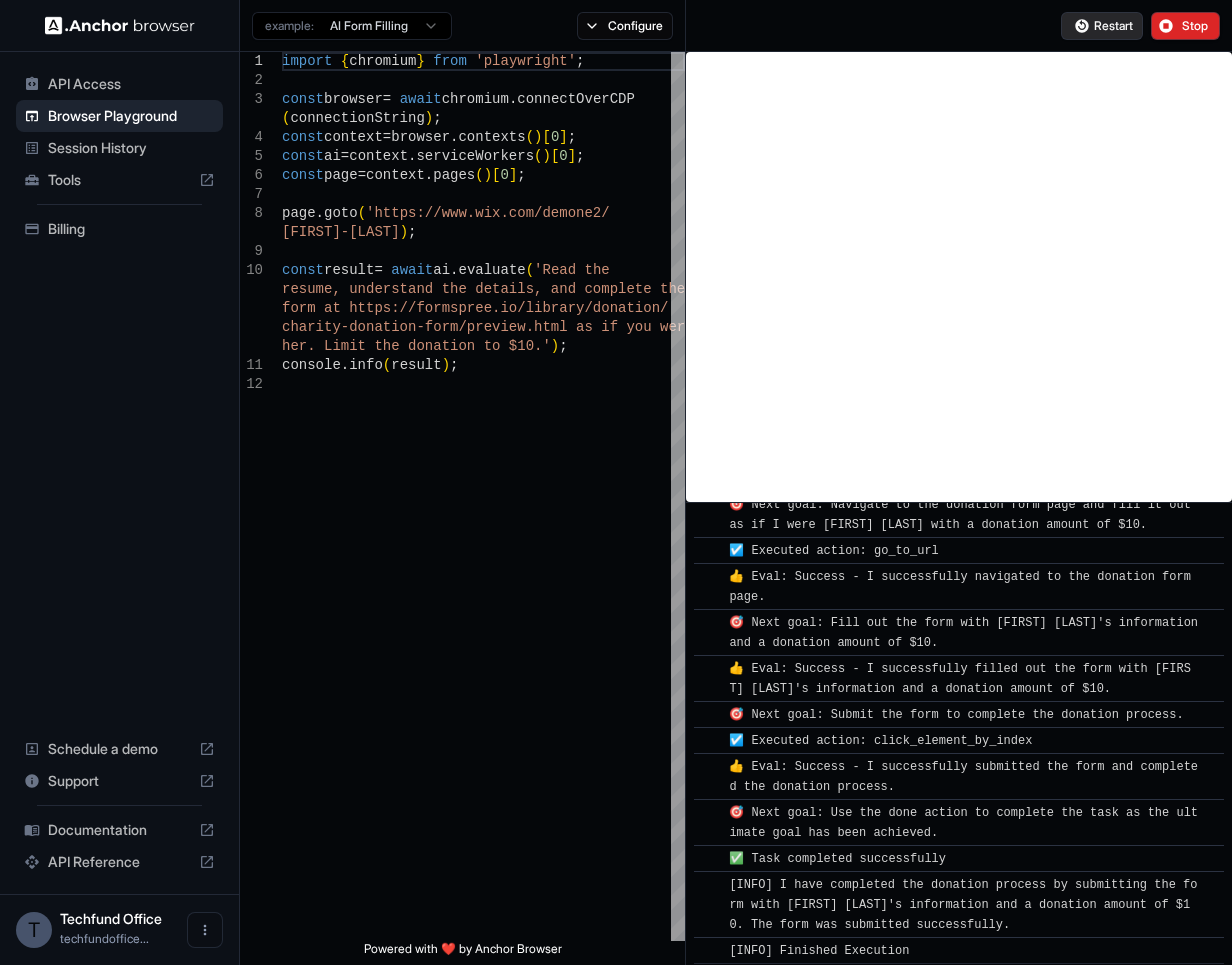 scroll, scrollTop: 439, scrollLeft: 0, axis: vertical 